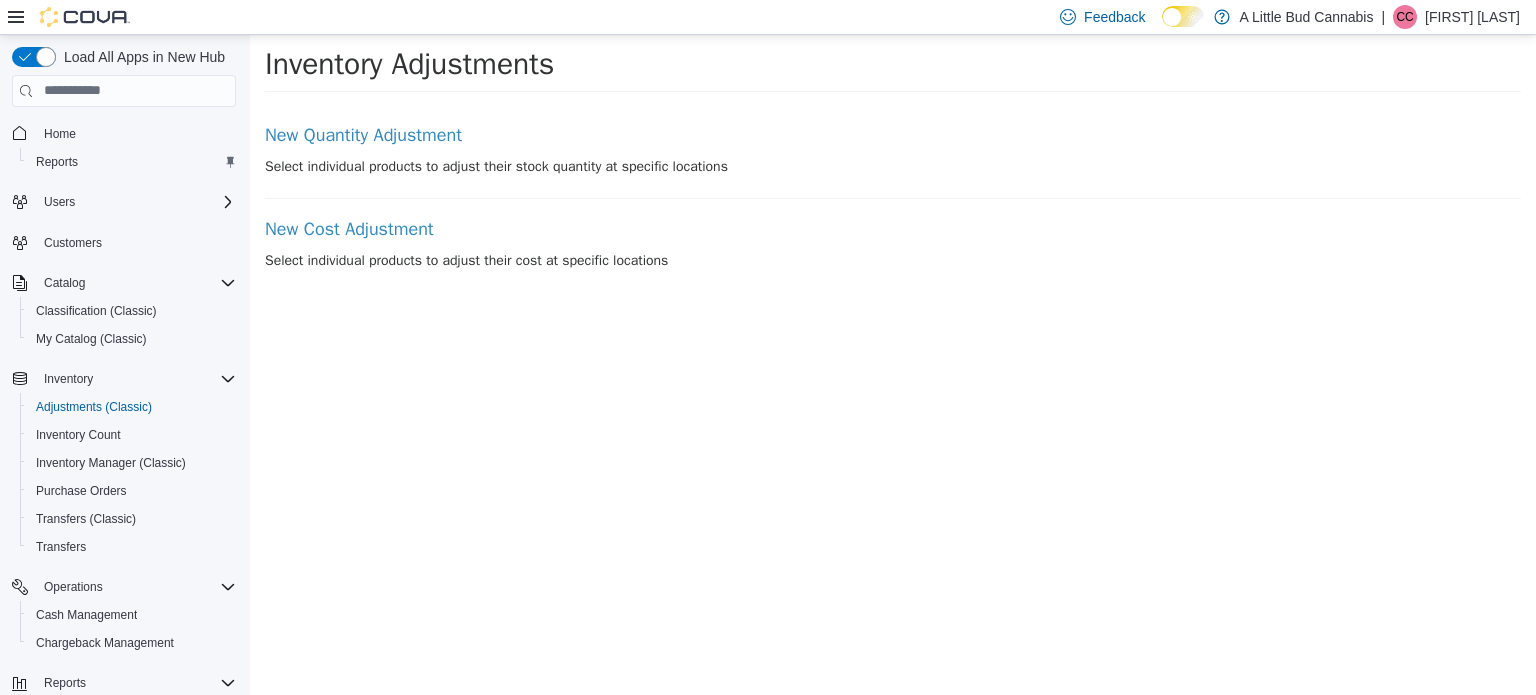 scroll, scrollTop: 0, scrollLeft: 0, axis: both 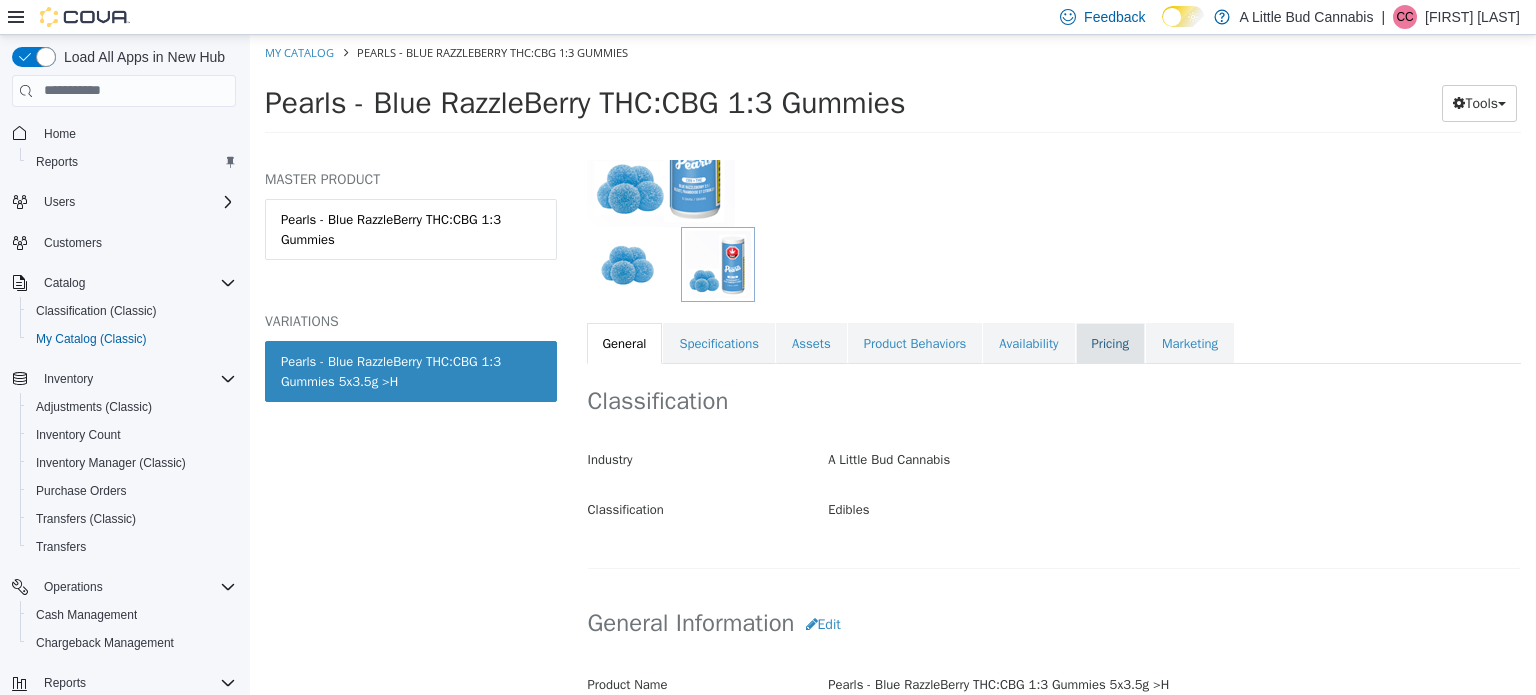 click on "Pricing" at bounding box center (1110, 343) 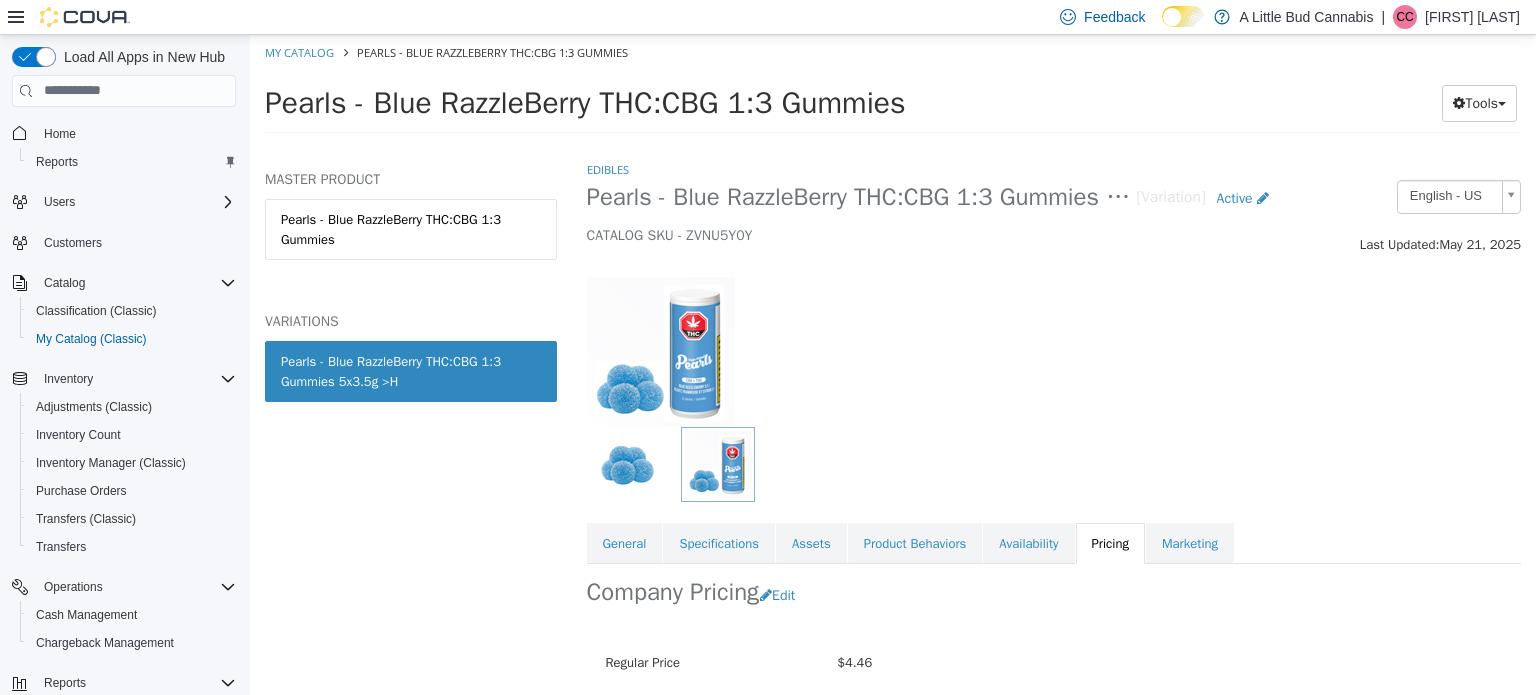scroll, scrollTop: 179, scrollLeft: 0, axis: vertical 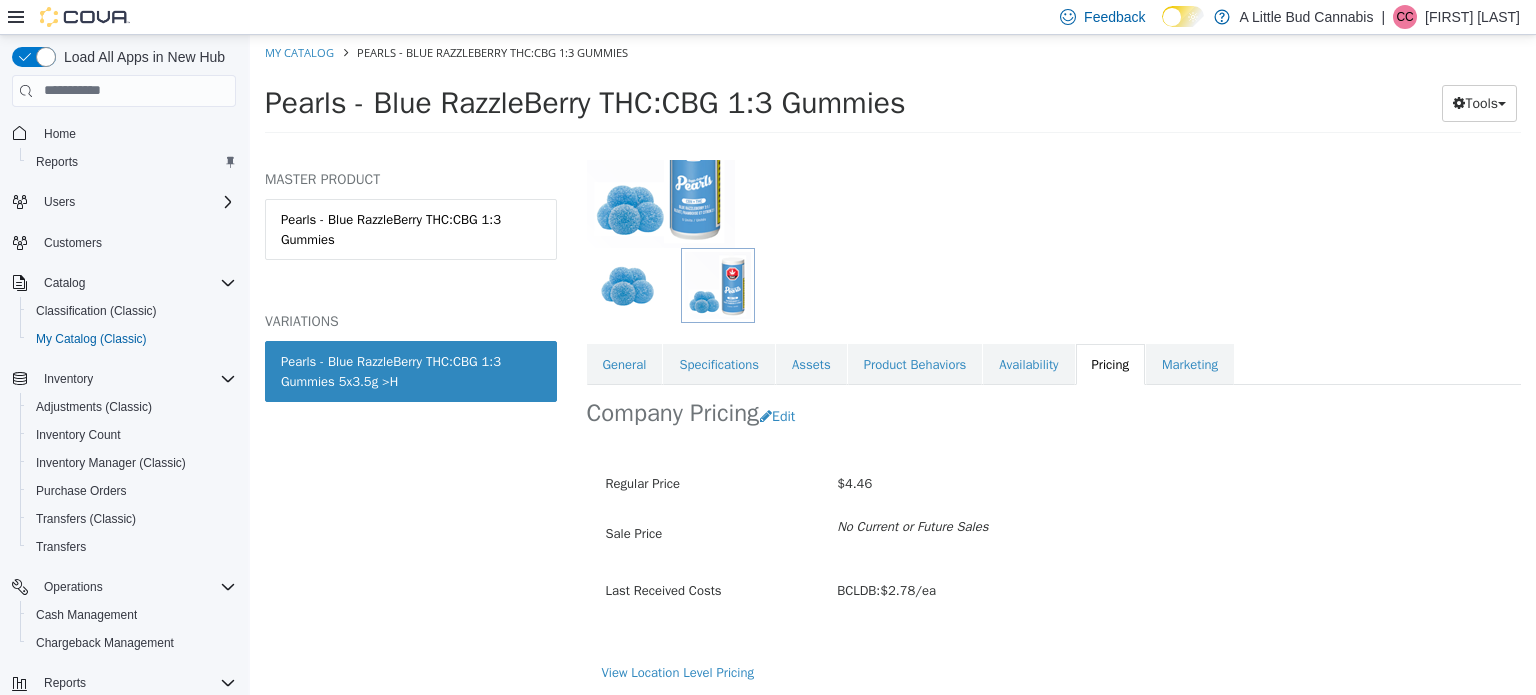 click on "Feedback Dark Mode A Little Bud Cannabis | CC Carolyn Cook" at bounding box center (768, 17) 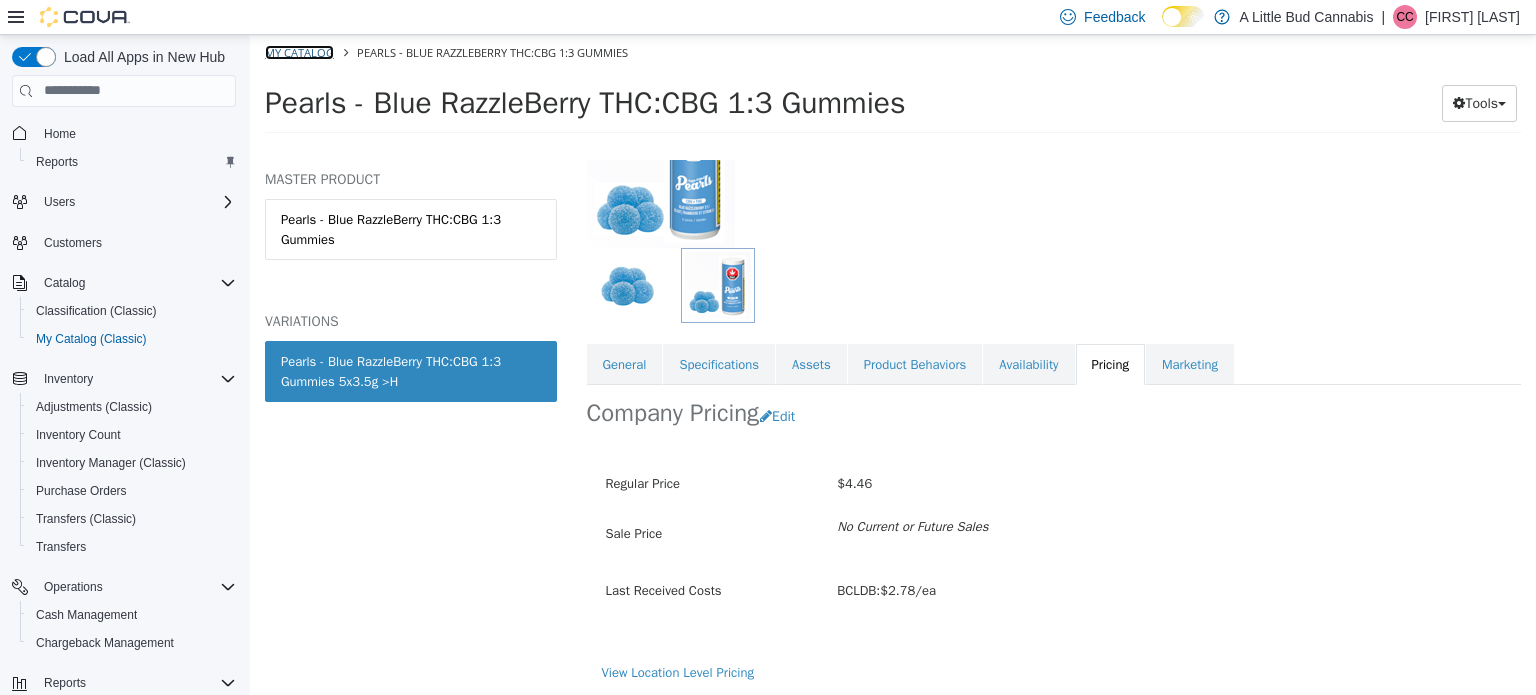 click on "My Catalog" at bounding box center [299, 51] 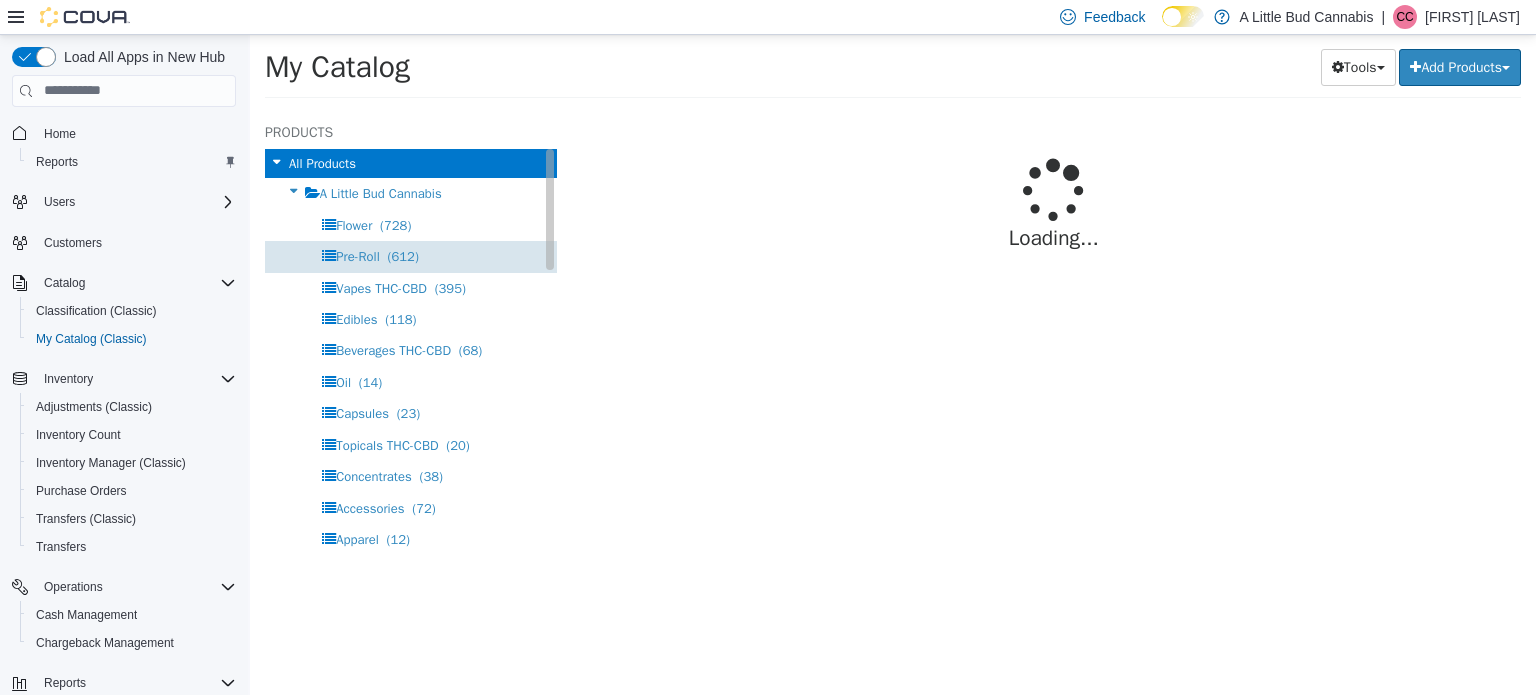 select on "**********" 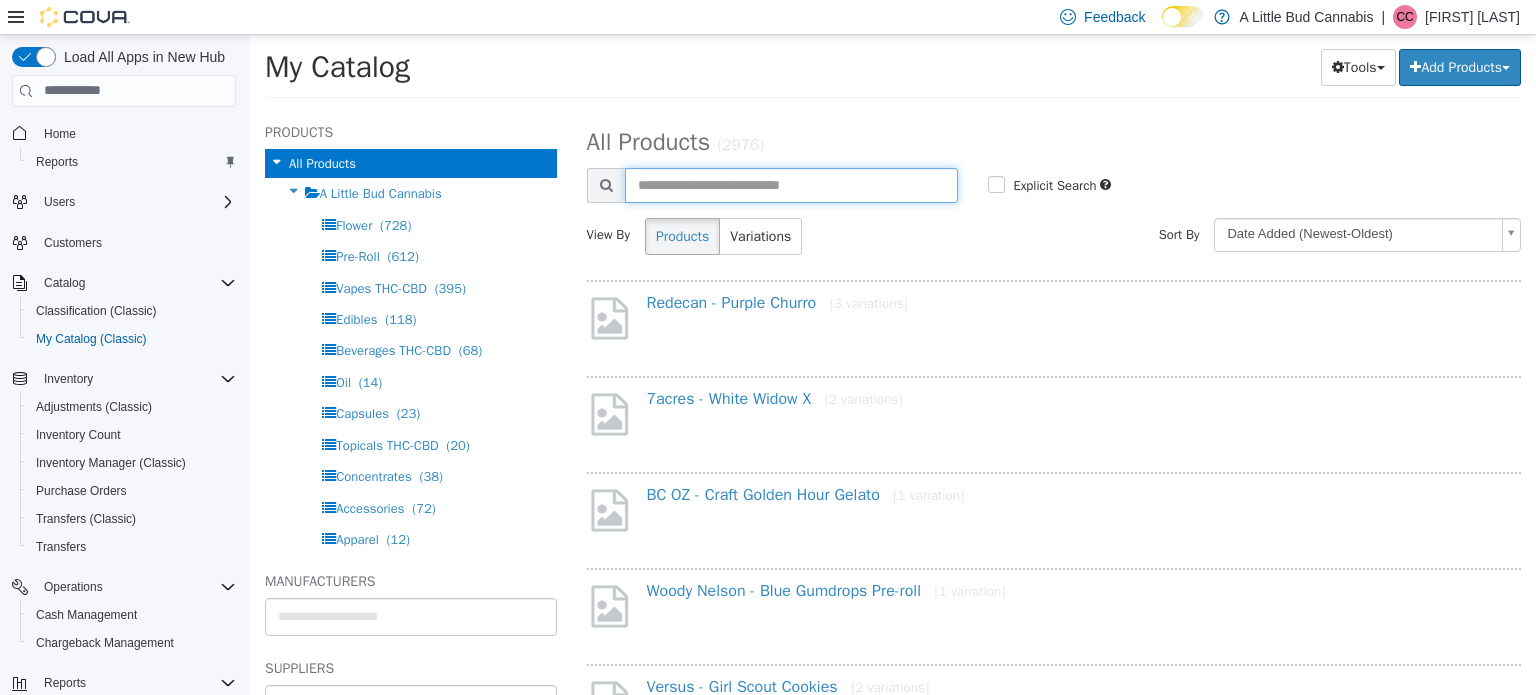 click at bounding box center [792, 184] 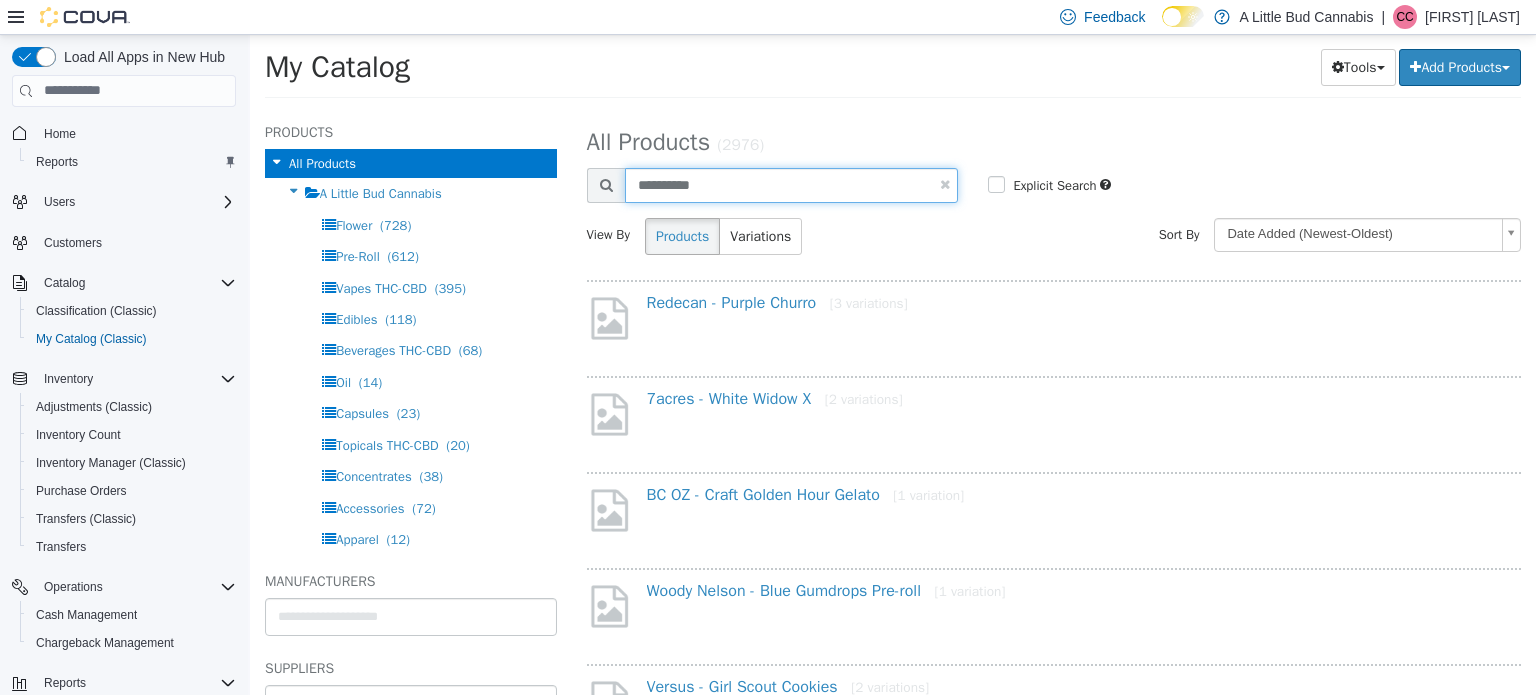 type on "**********" 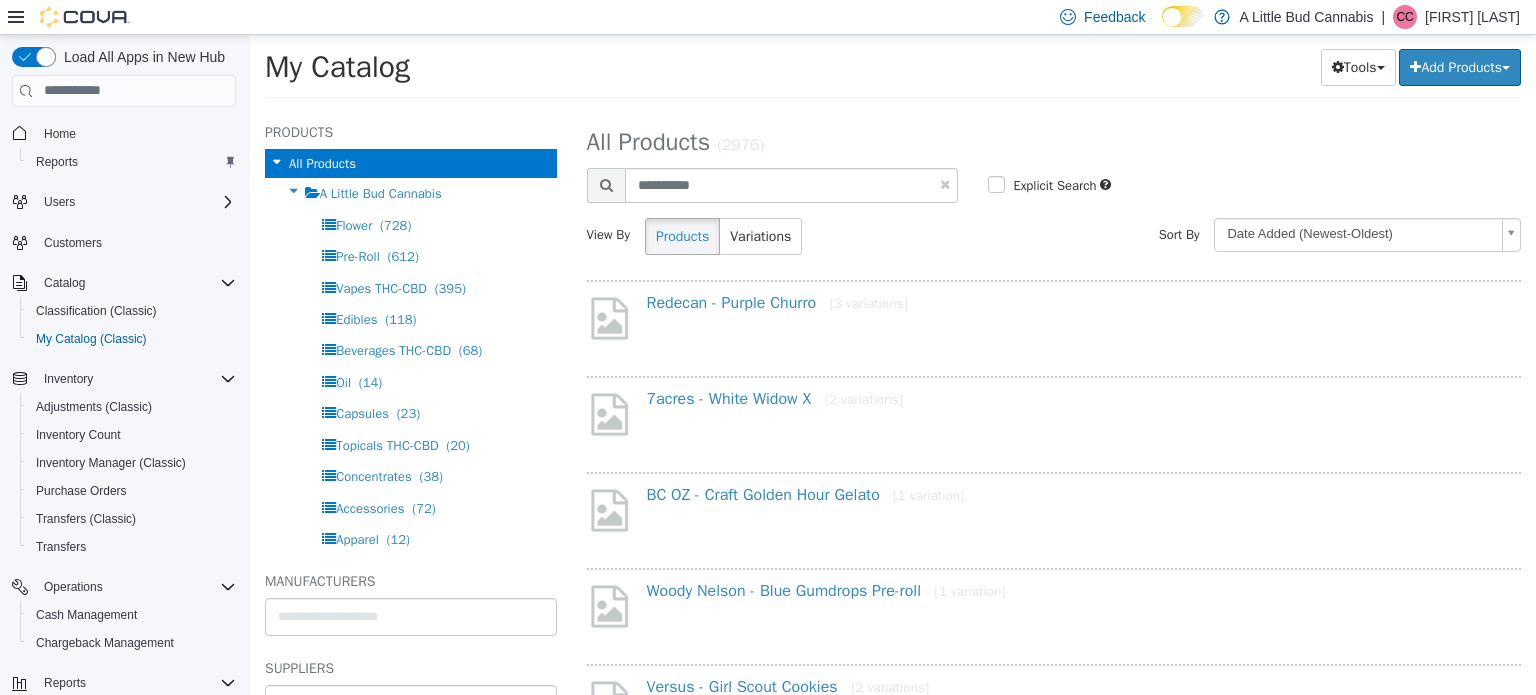 select on "**********" 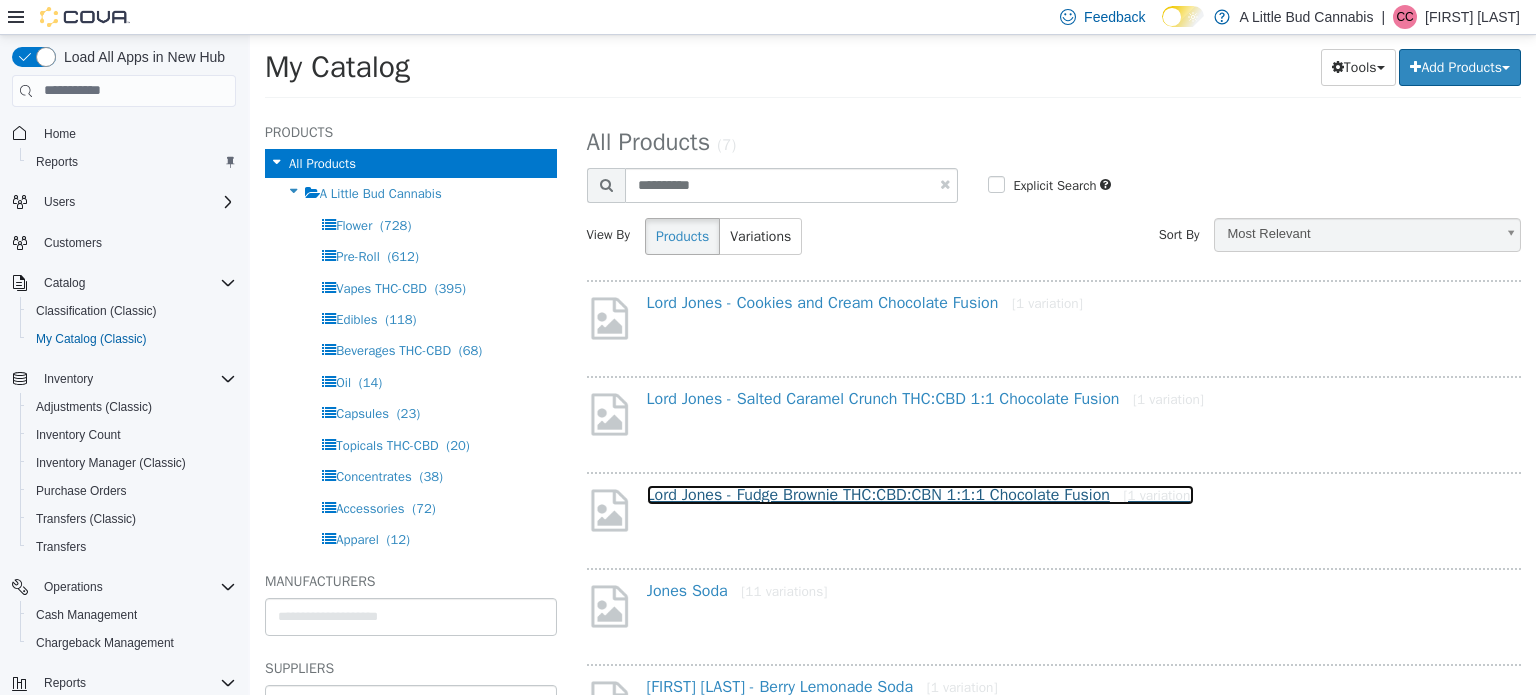 click on "Lord Jones - Fudge Brownie THC:CBD:CBN 1:1:1 Chocolate Fusion
[1 variation]" at bounding box center [921, 494] 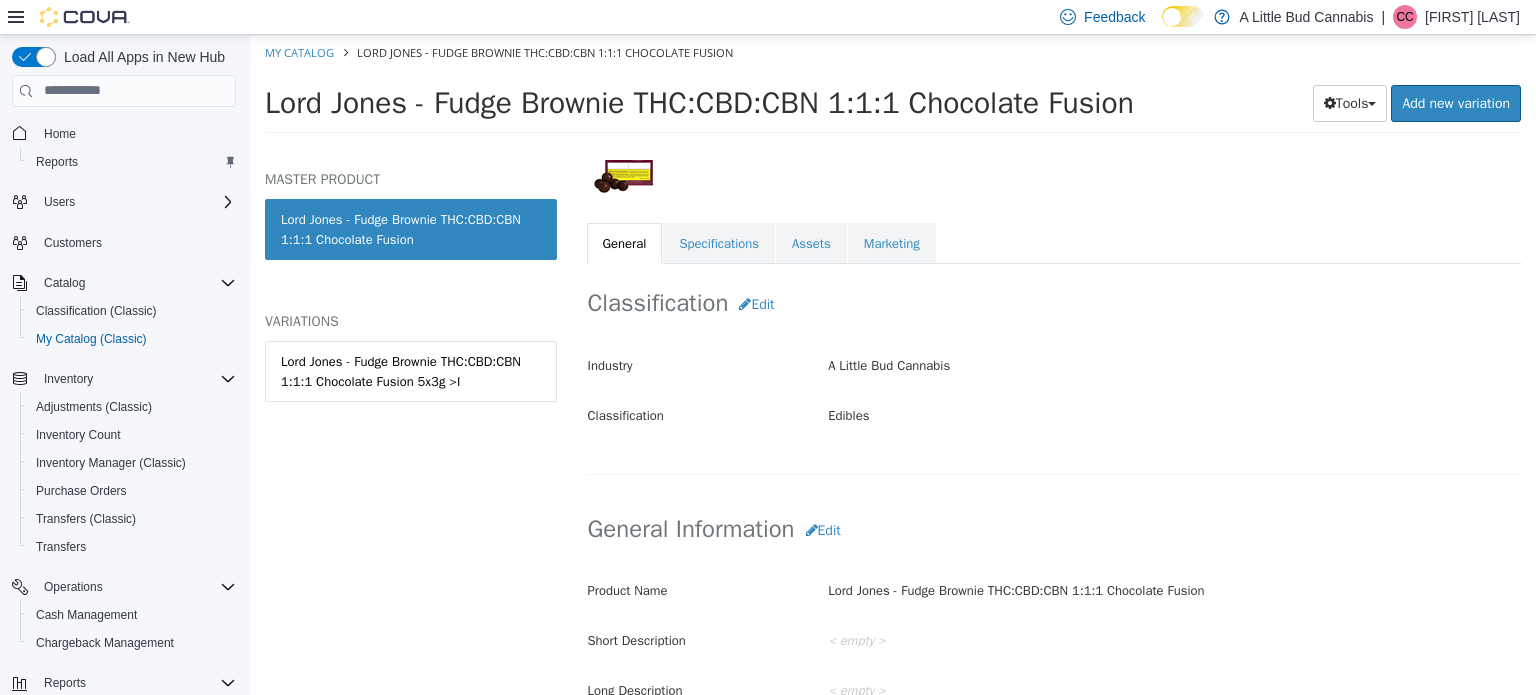 scroll, scrollTop: 200, scrollLeft: 0, axis: vertical 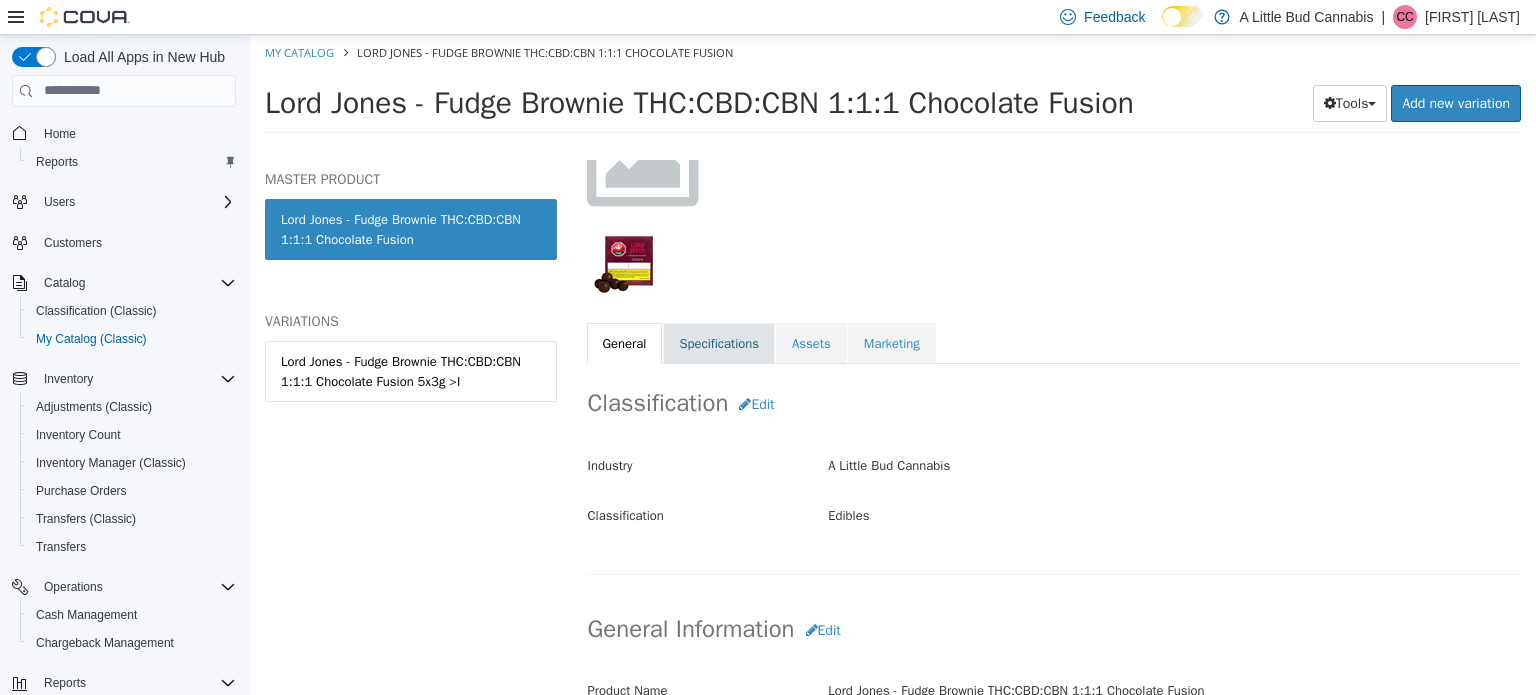 click on "Specifications" at bounding box center [719, 343] 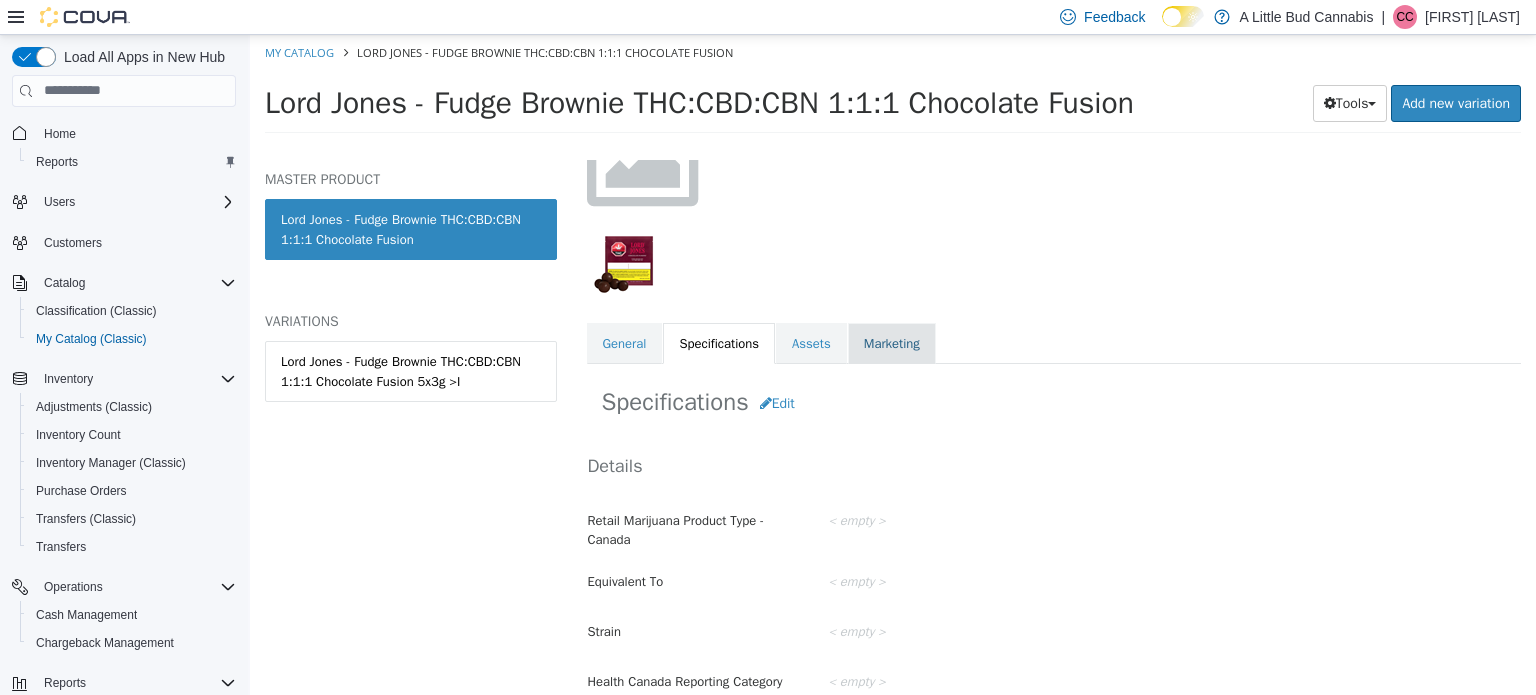 click on "Marketing" at bounding box center (892, 343) 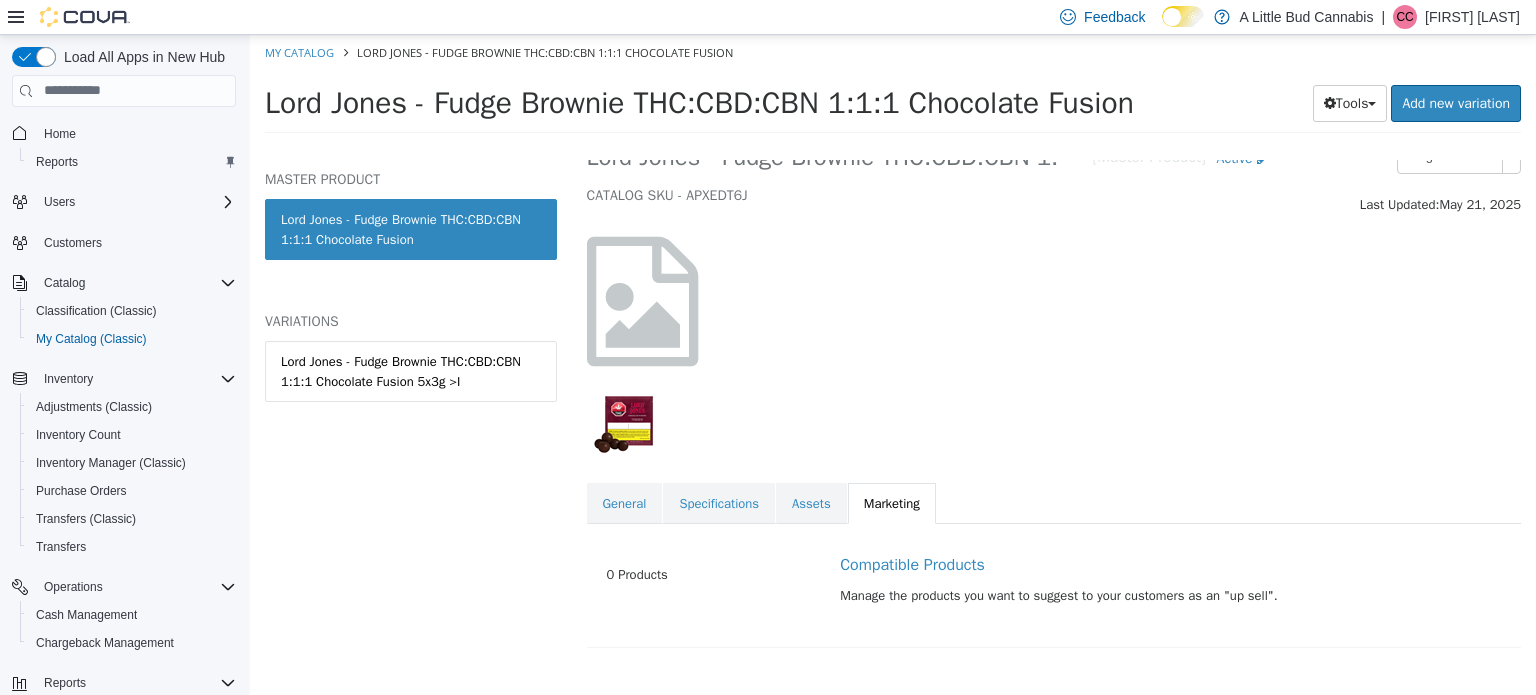 scroll, scrollTop: 37, scrollLeft: 0, axis: vertical 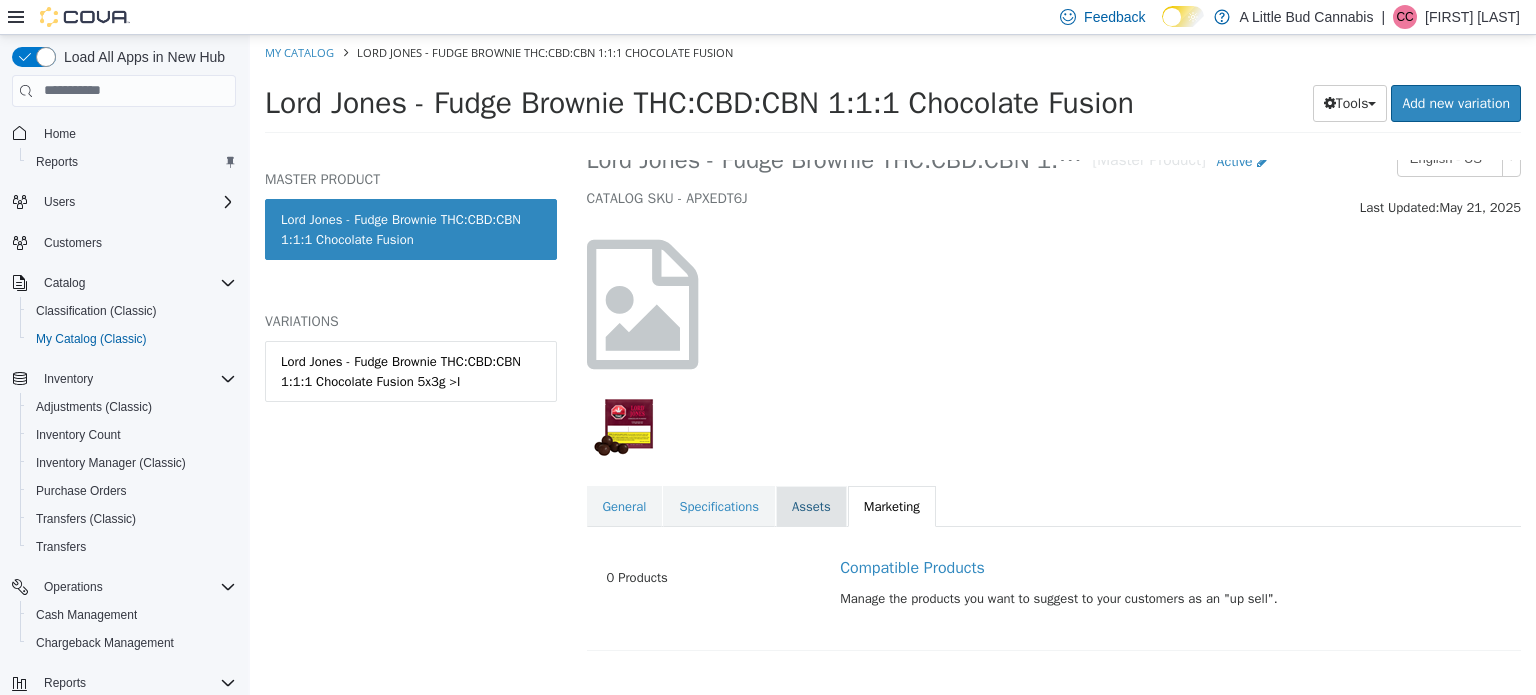 click on "Assets" at bounding box center [811, 506] 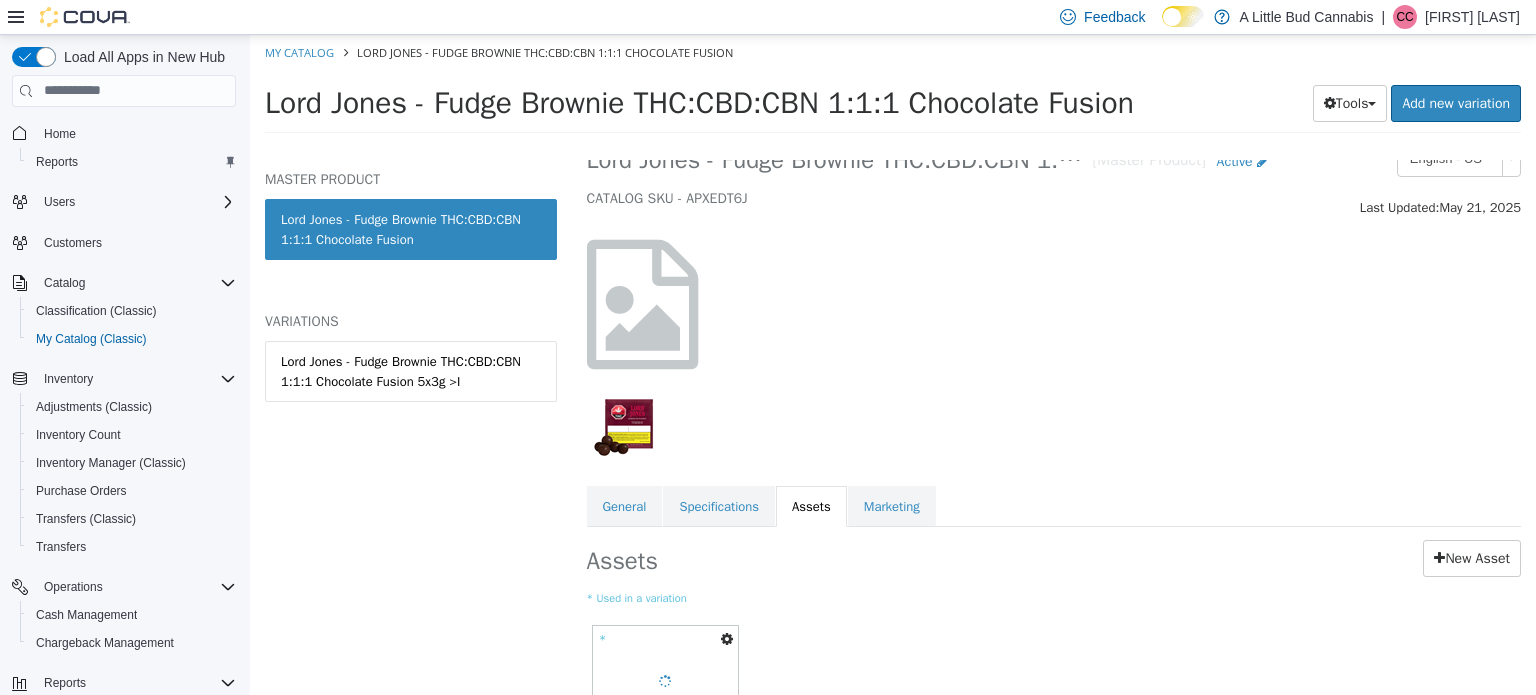 scroll, scrollTop: 200, scrollLeft: 0, axis: vertical 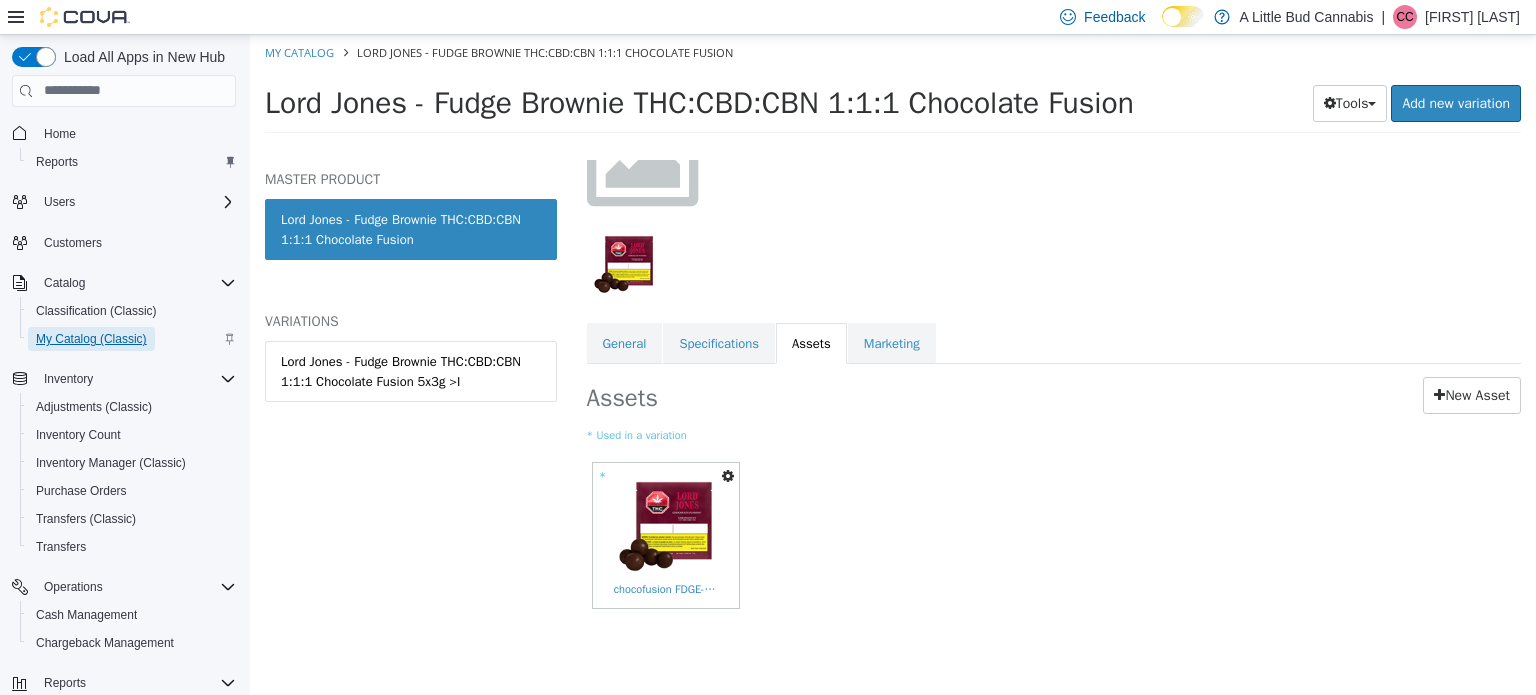 click on "My Catalog (Classic)" at bounding box center (91, 339) 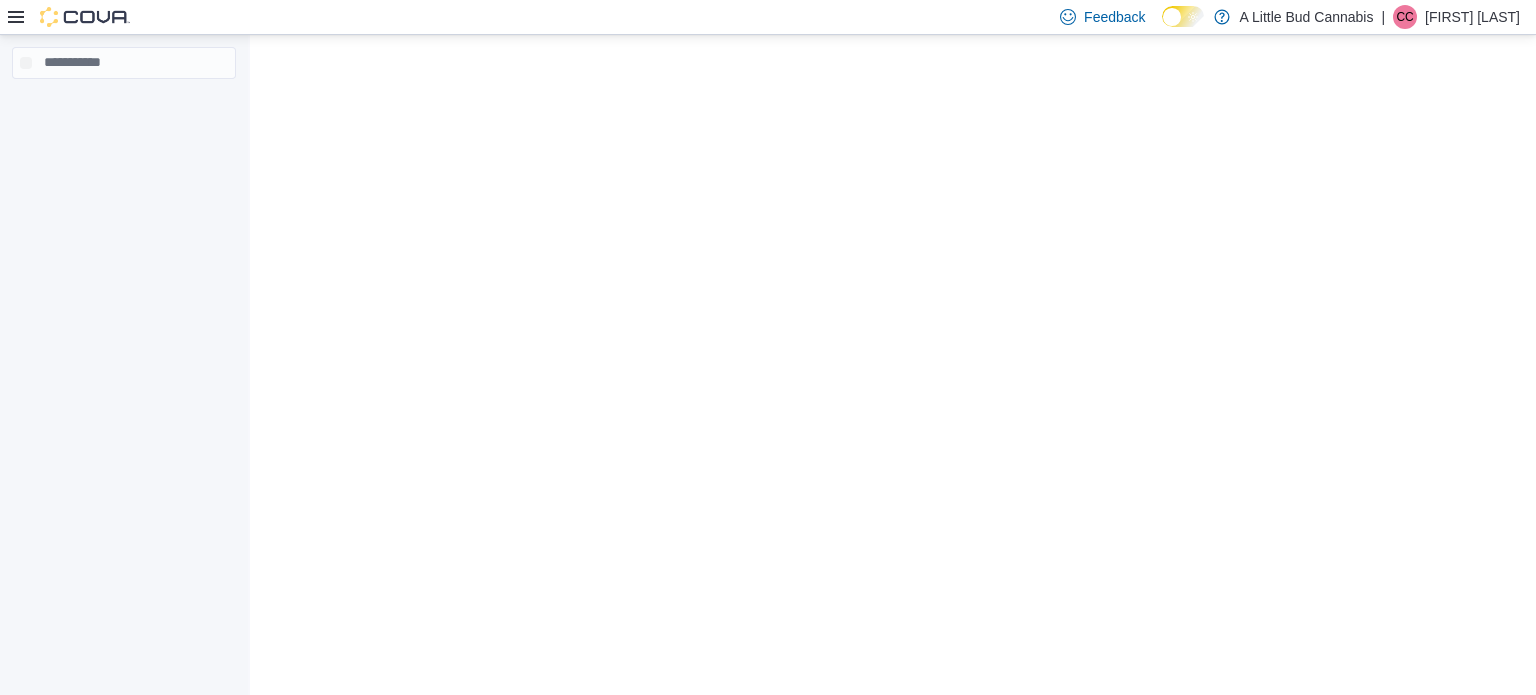 scroll, scrollTop: 0, scrollLeft: 0, axis: both 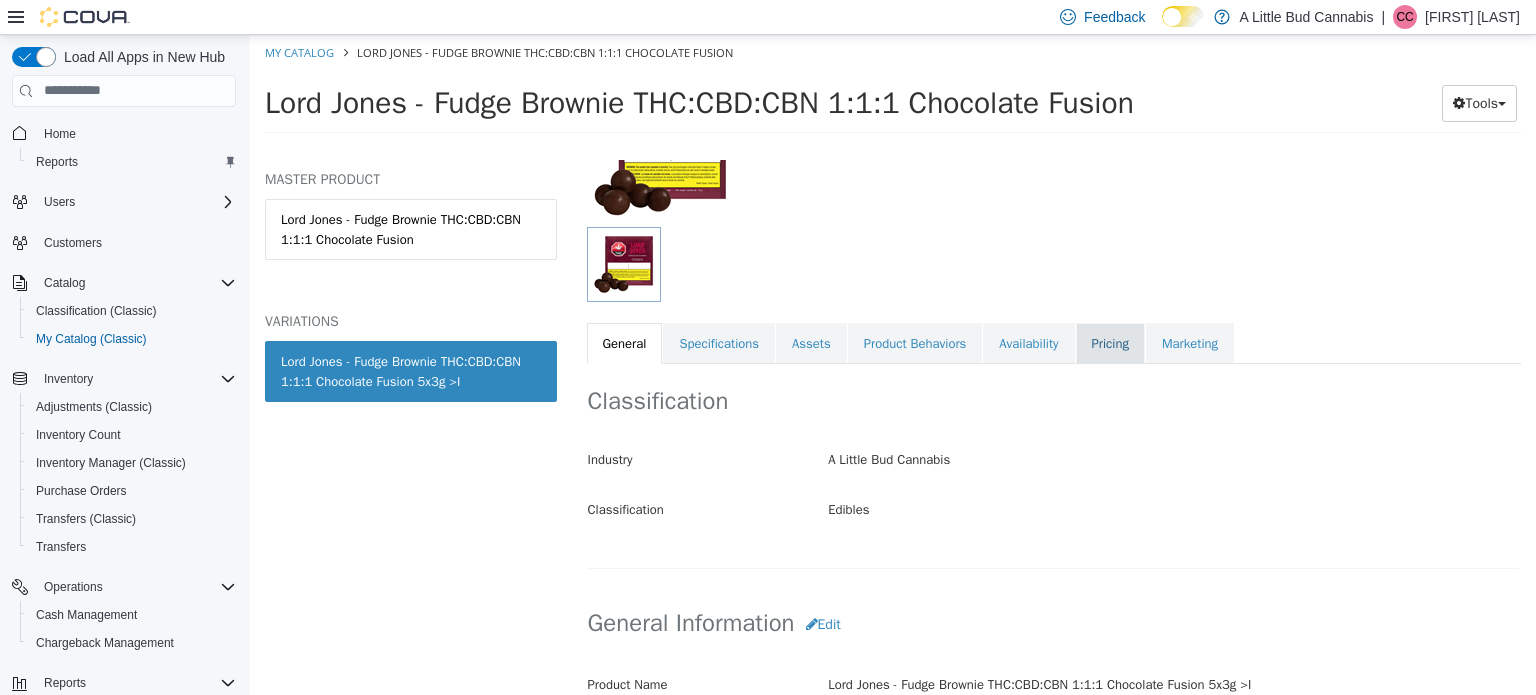 click on "Pricing" at bounding box center (1110, 343) 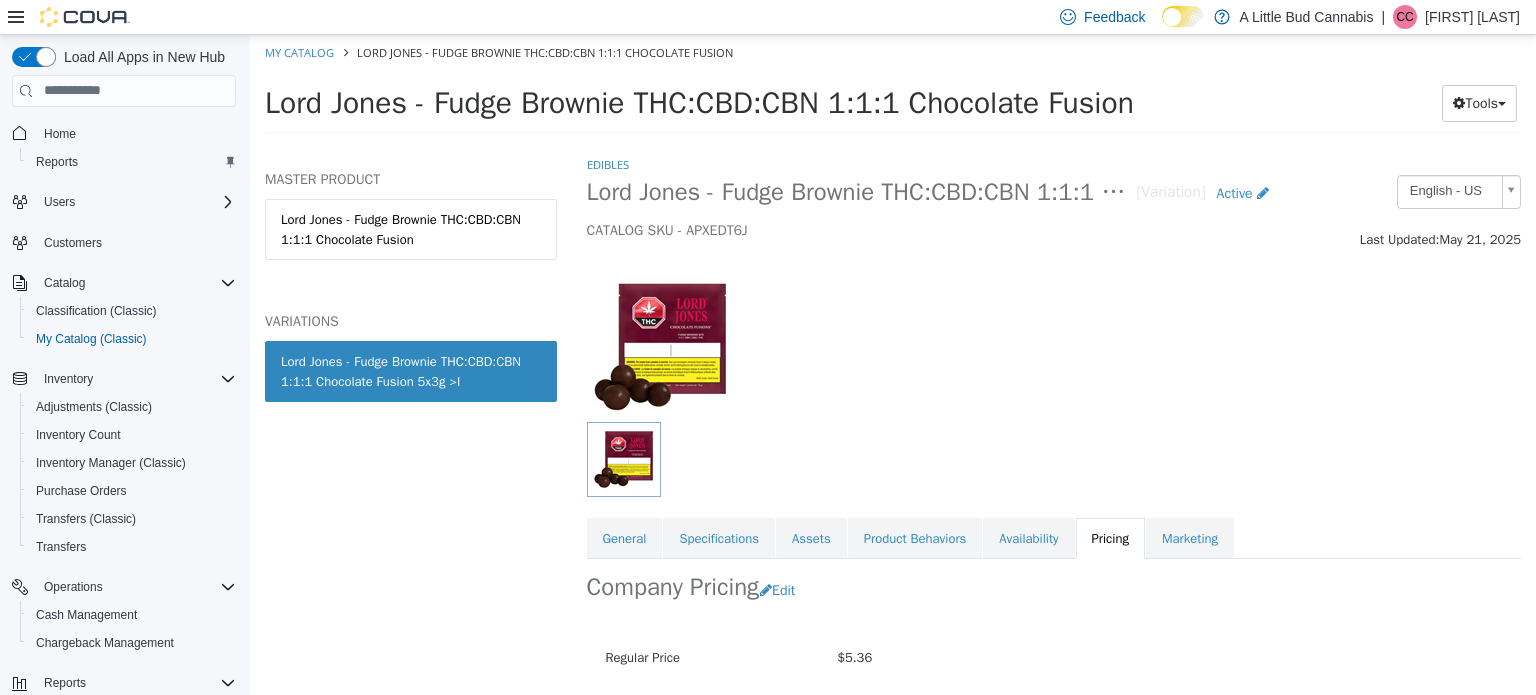 scroll, scrollTop: 0, scrollLeft: 0, axis: both 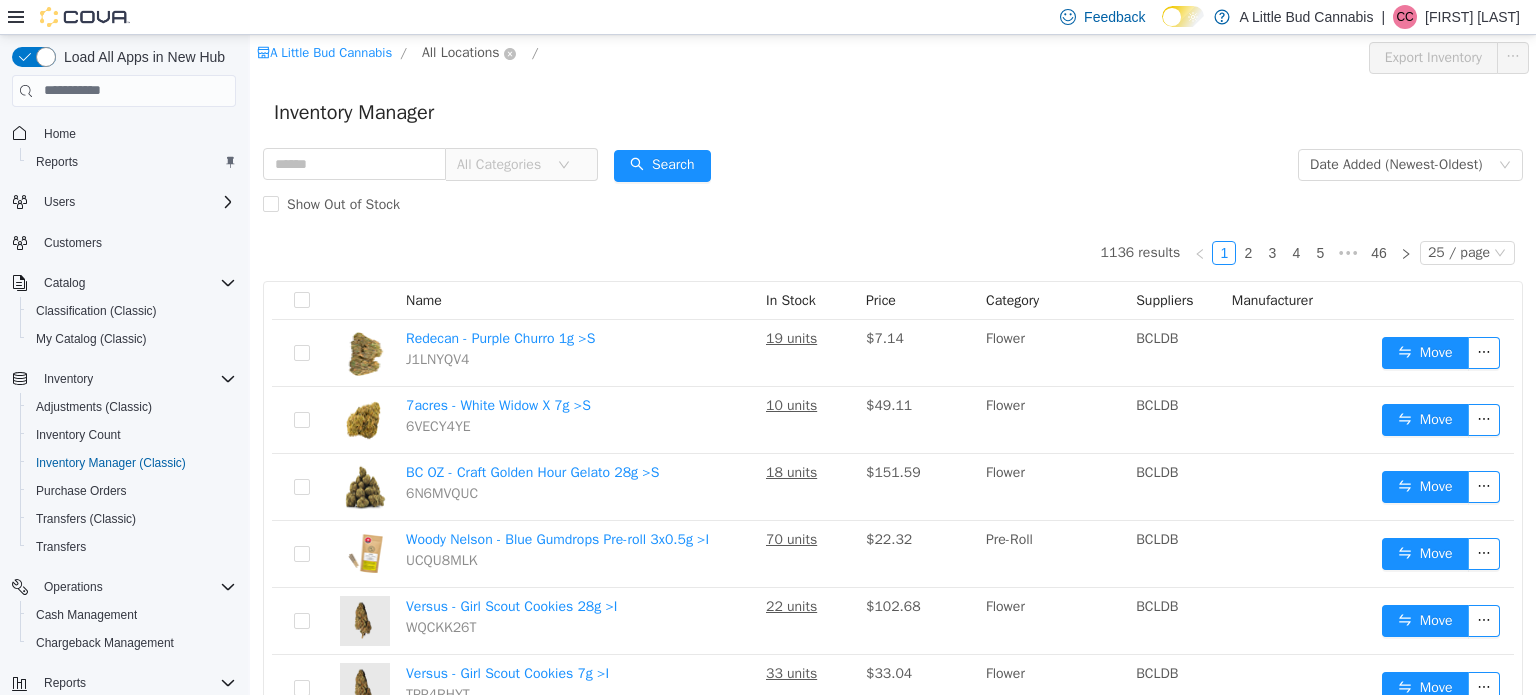 click on "All Locations" at bounding box center [461, 52] 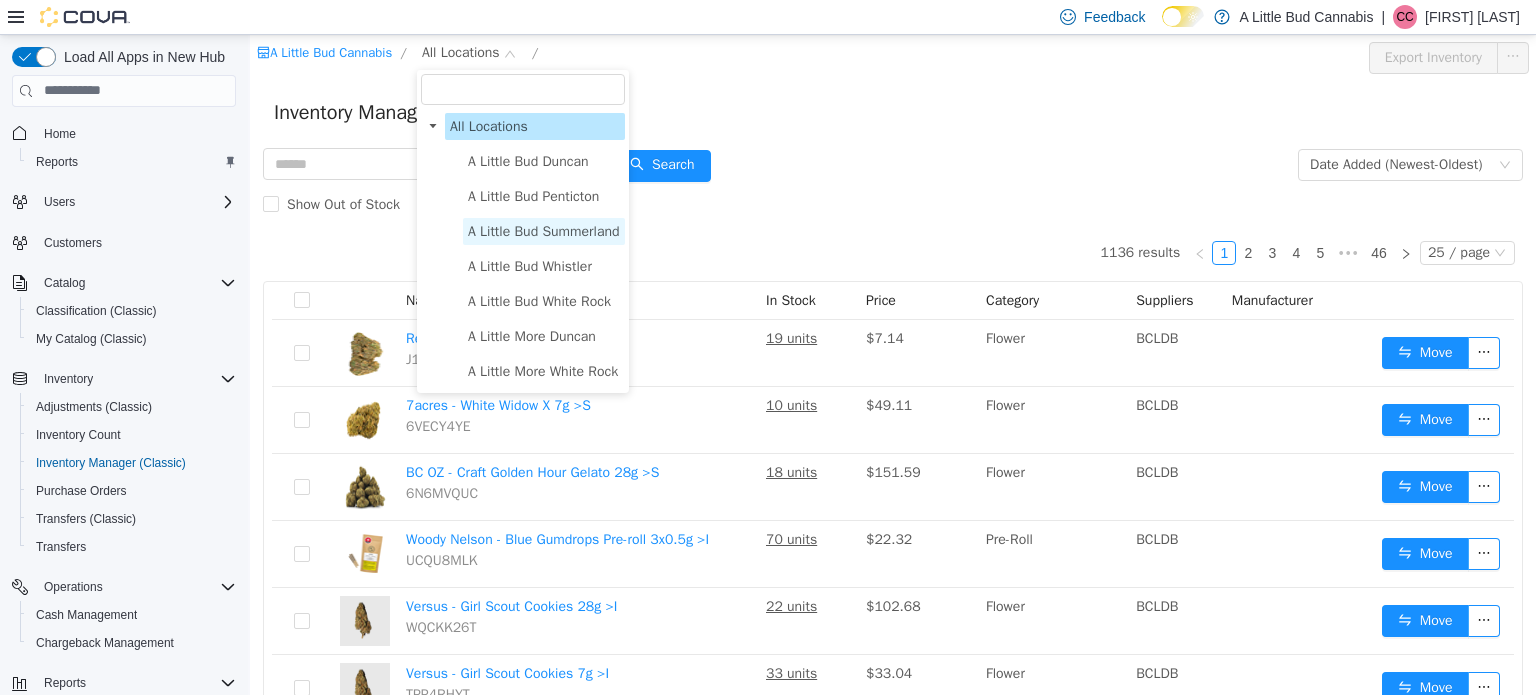 click on "A Little Bud Summerland" at bounding box center [544, 230] 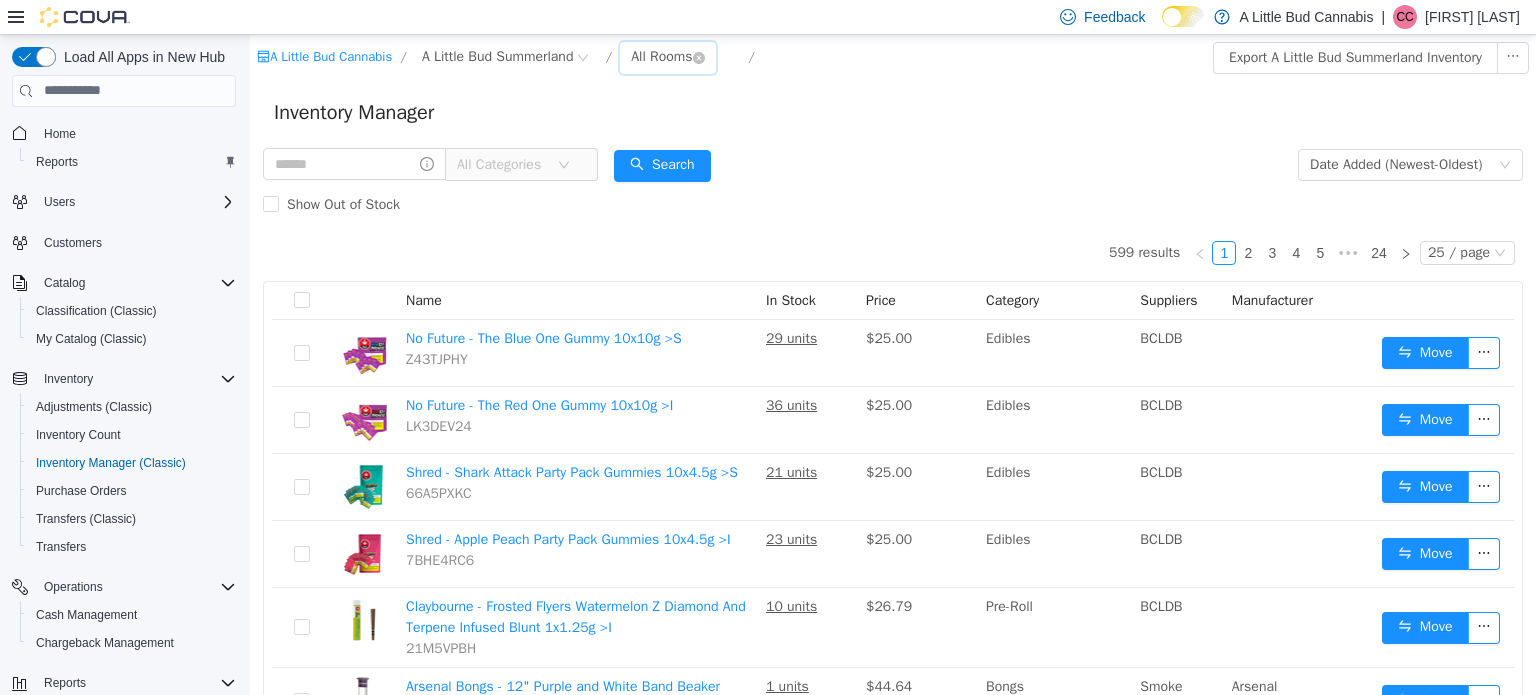 click on "All Rooms" at bounding box center (661, 56) 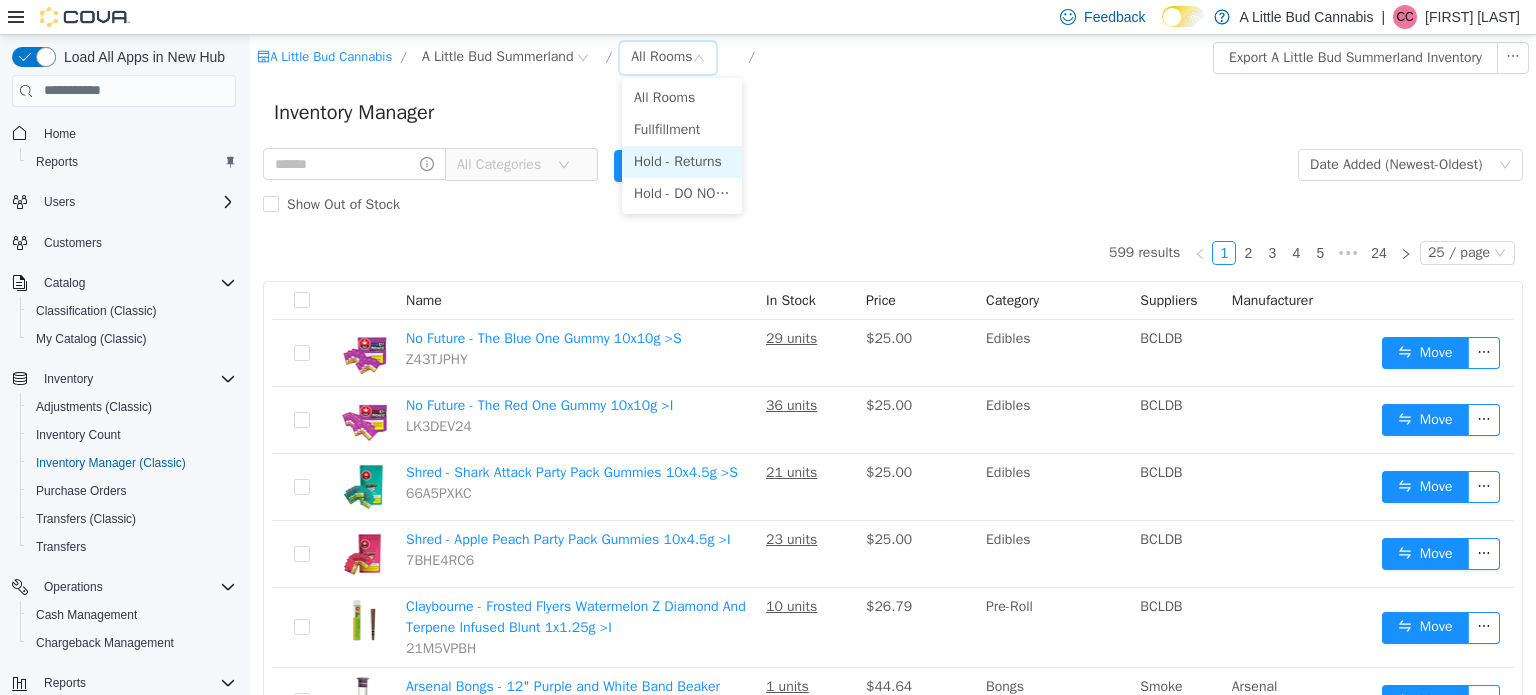 click on "Hold - Returns" at bounding box center (682, 161) 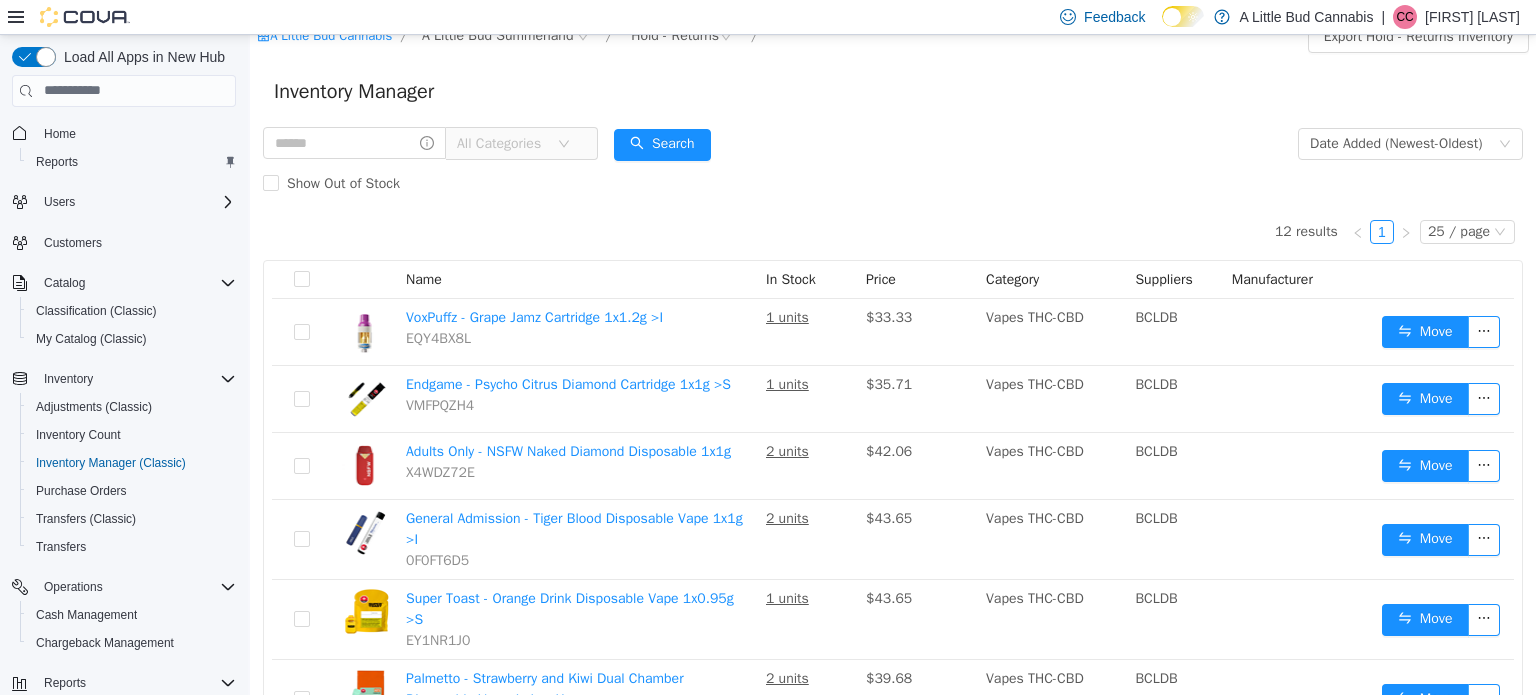 scroll, scrollTop: 0, scrollLeft: 0, axis: both 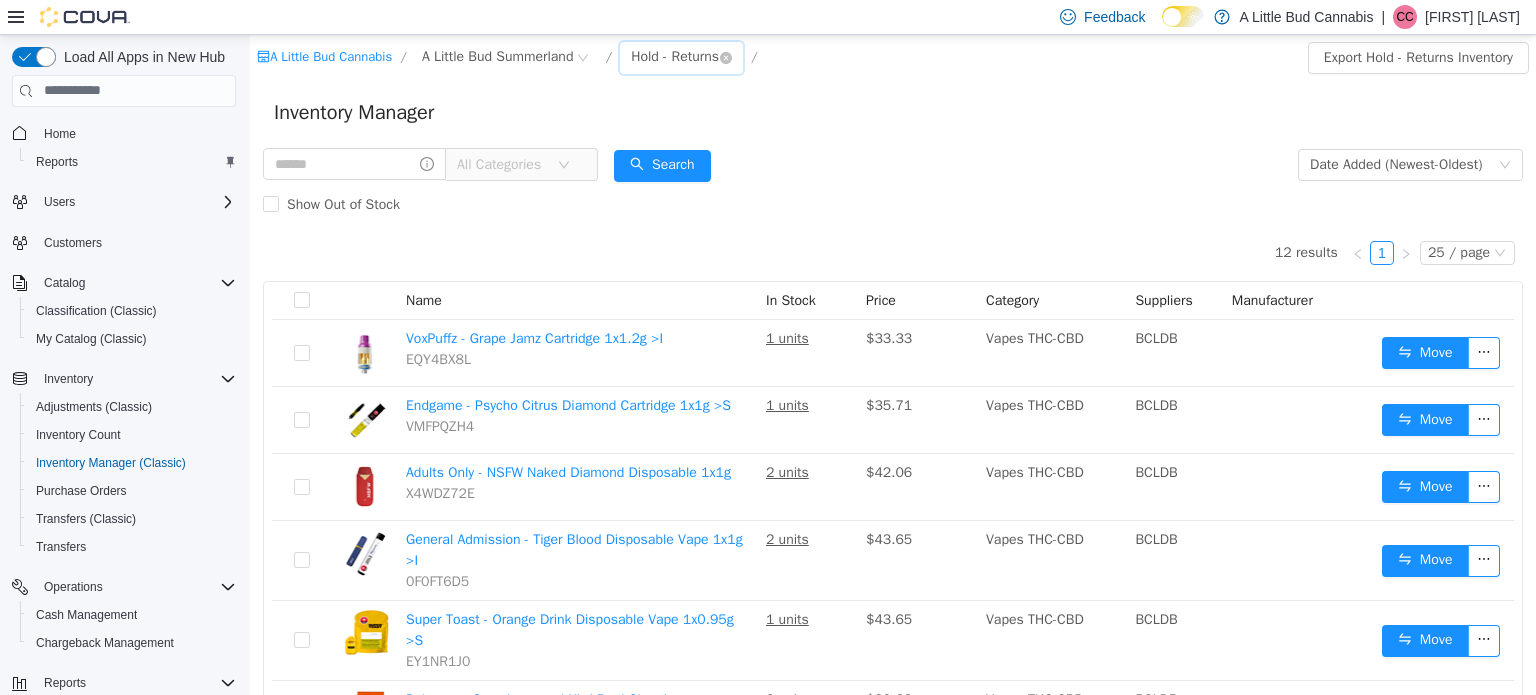 click on "Hold - Returns" at bounding box center (675, 56) 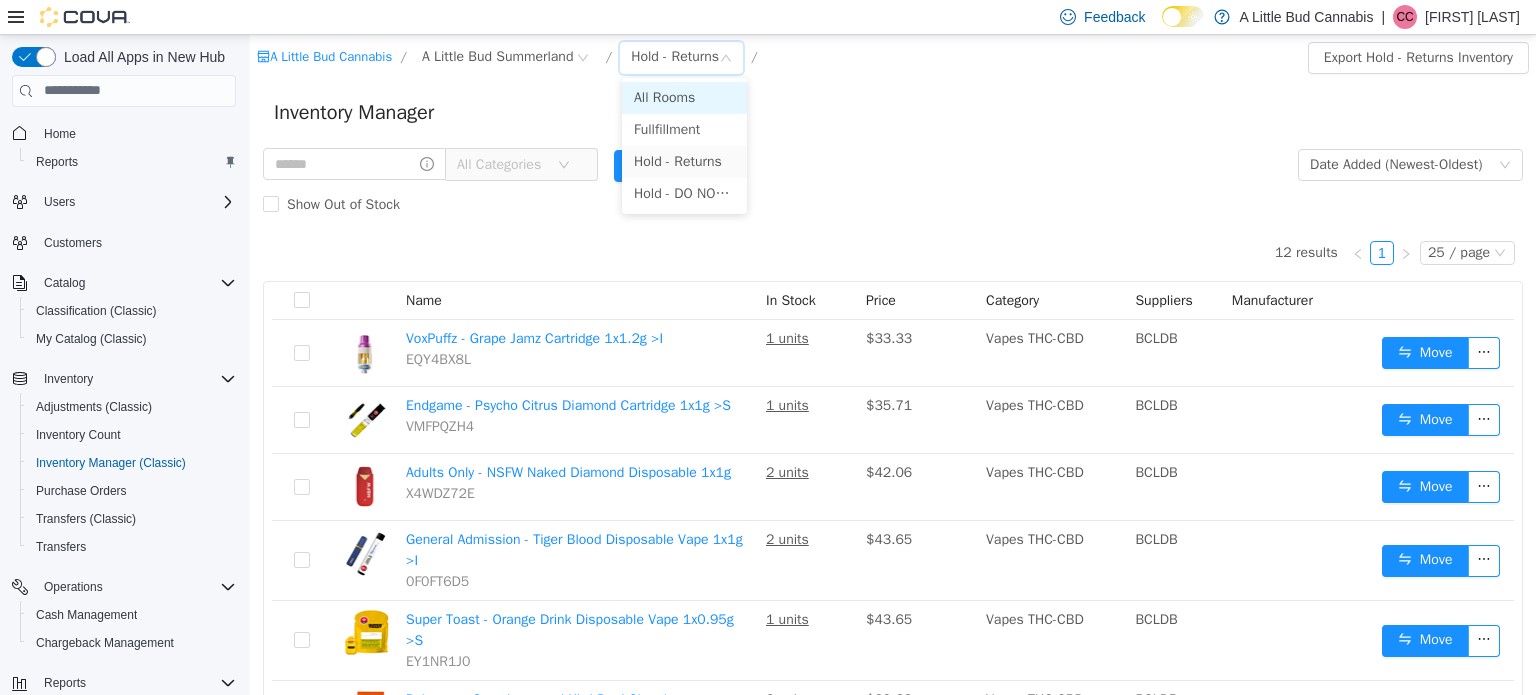 click on "All Rooms" at bounding box center [684, 97] 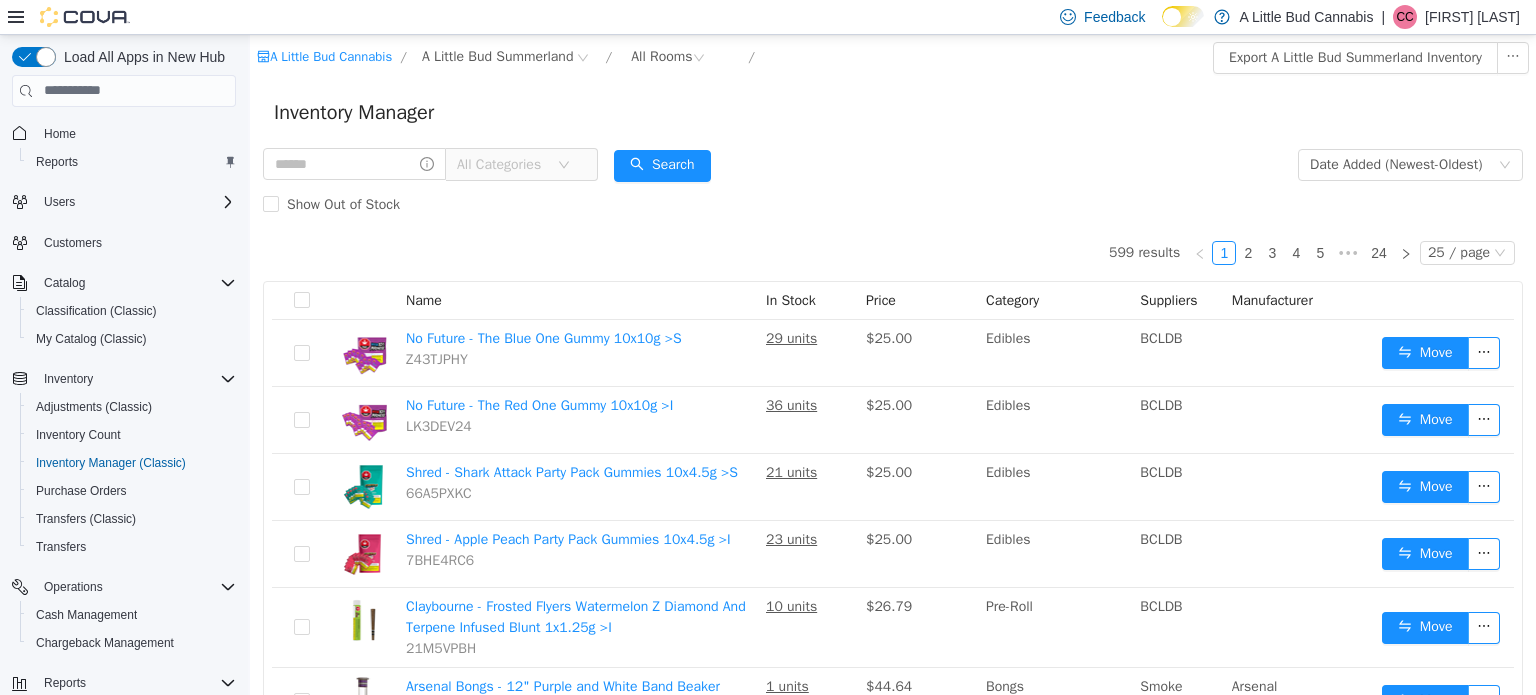 click on "All Categories" at bounding box center [502, 164] 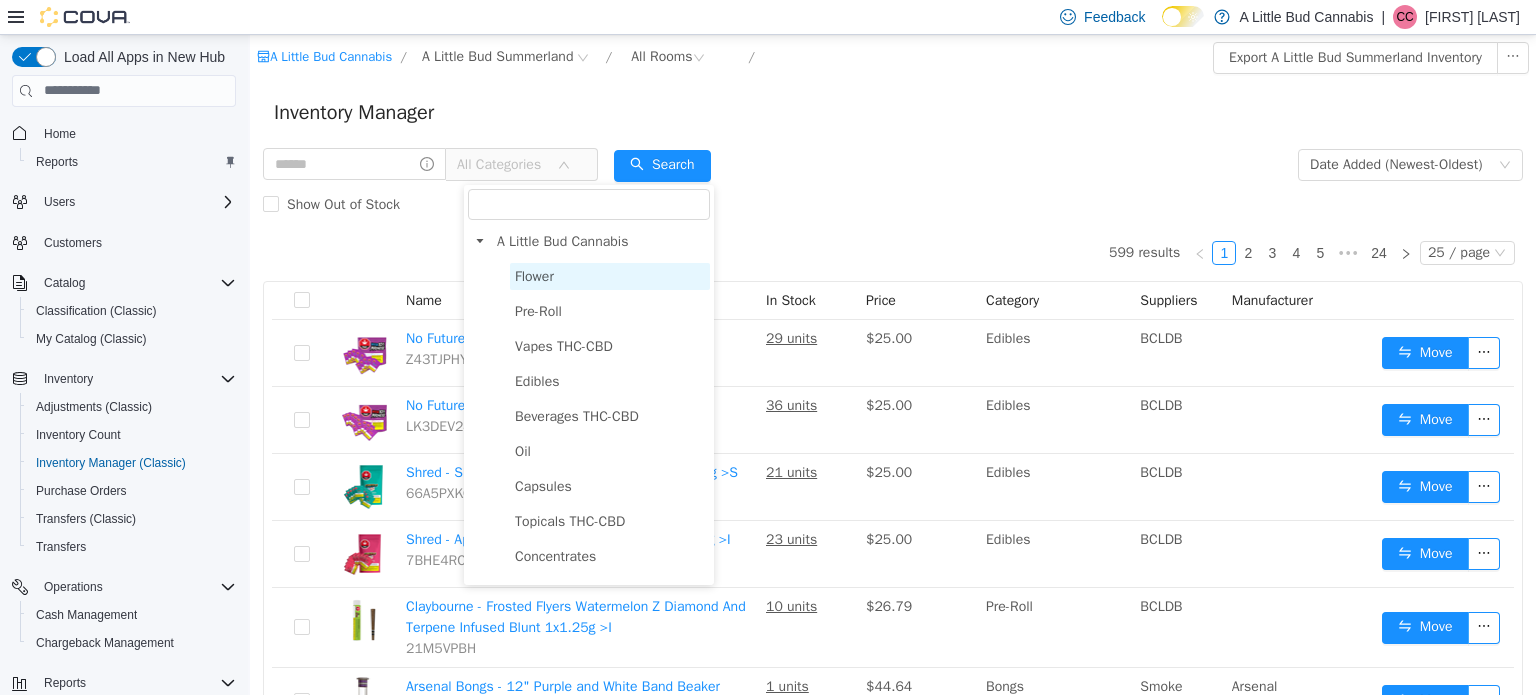 click on "Flower" at bounding box center (534, 275) 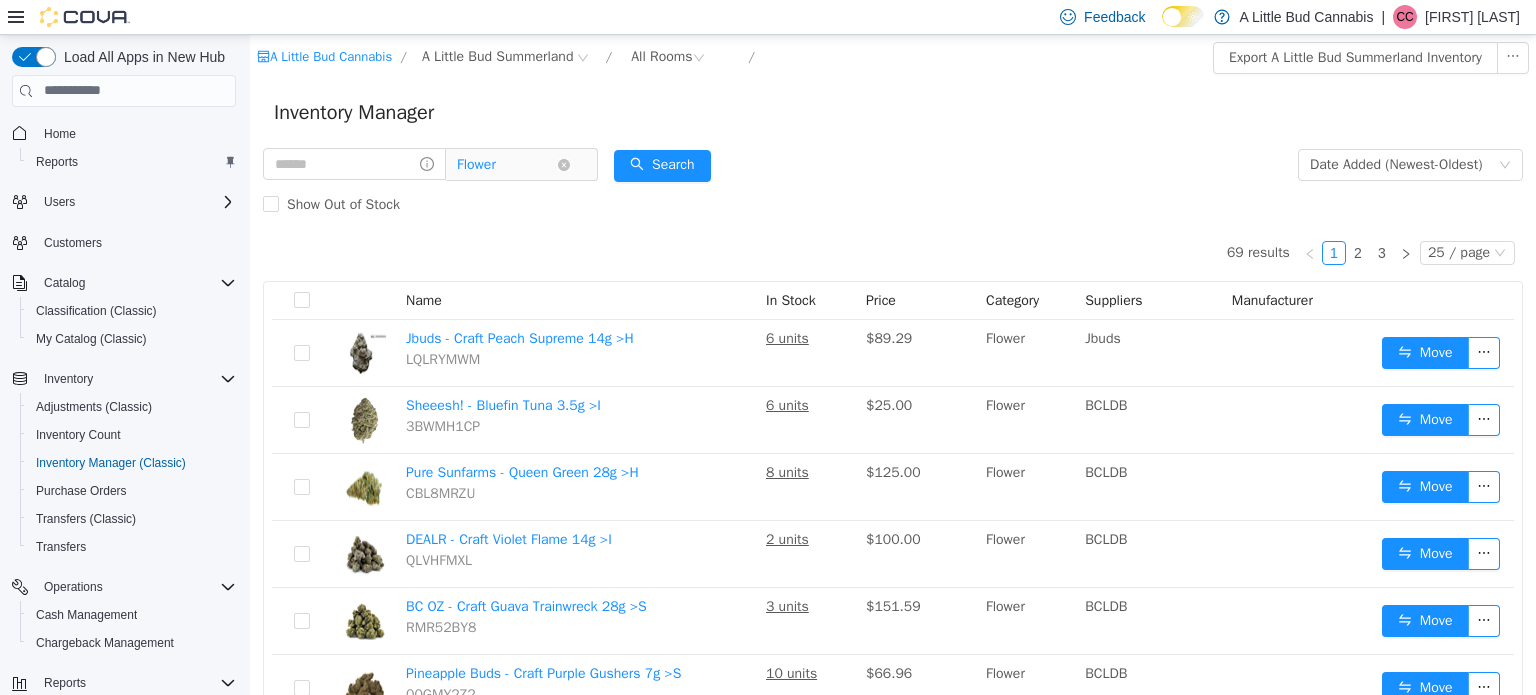 click on "Flower" at bounding box center (507, 164) 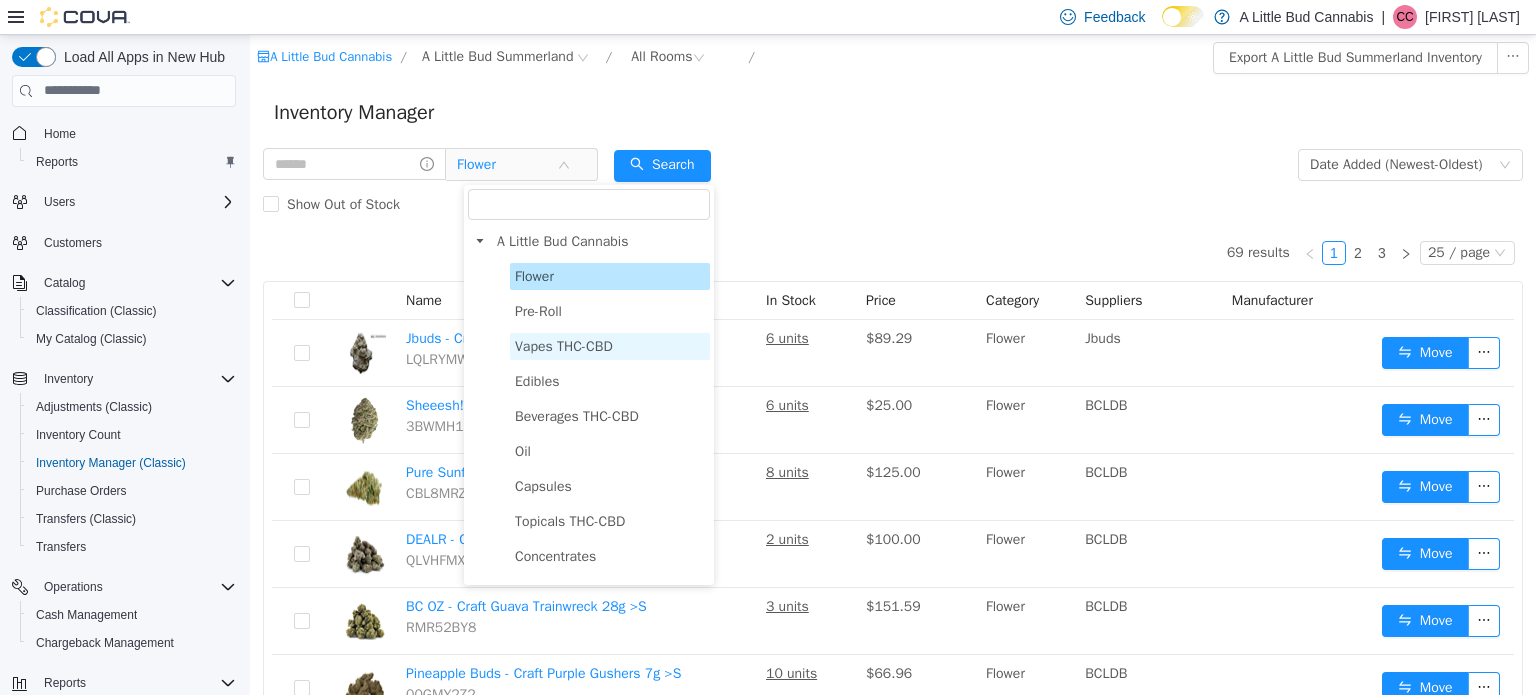click on "Vapes THC-CBD" at bounding box center (564, 345) 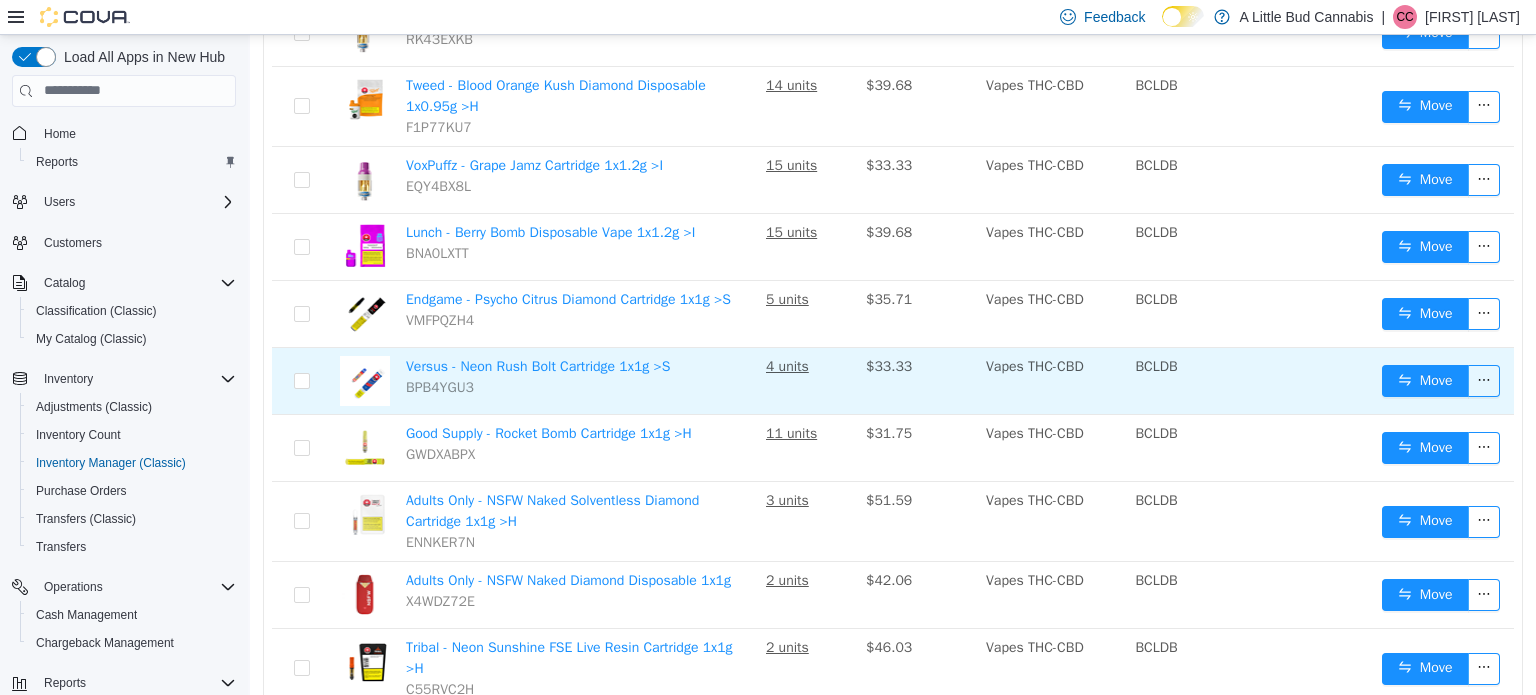 scroll, scrollTop: 400, scrollLeft: 0, axis: vertical 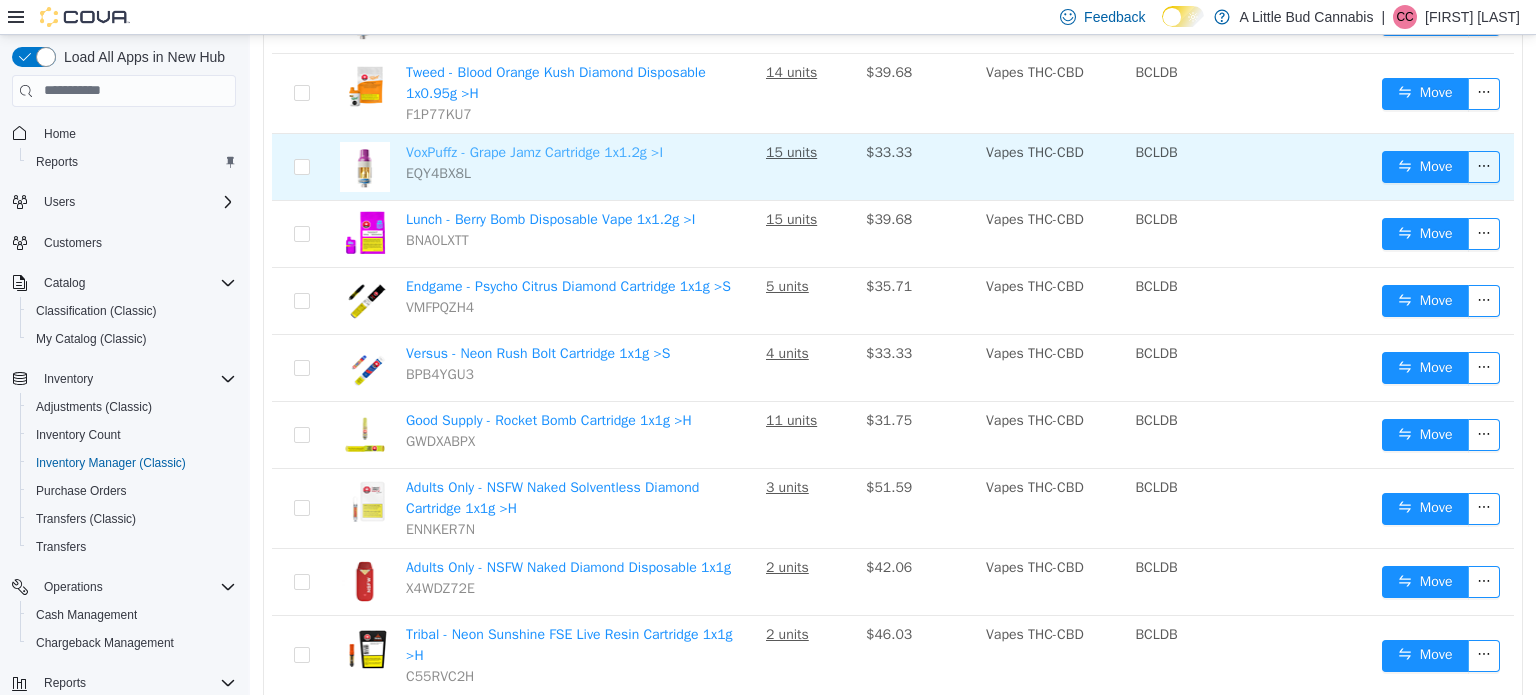 click on "VoxPuffz - Grape Jamz Cartridge 1x1.2g >I" at bounding box center (534, 151) 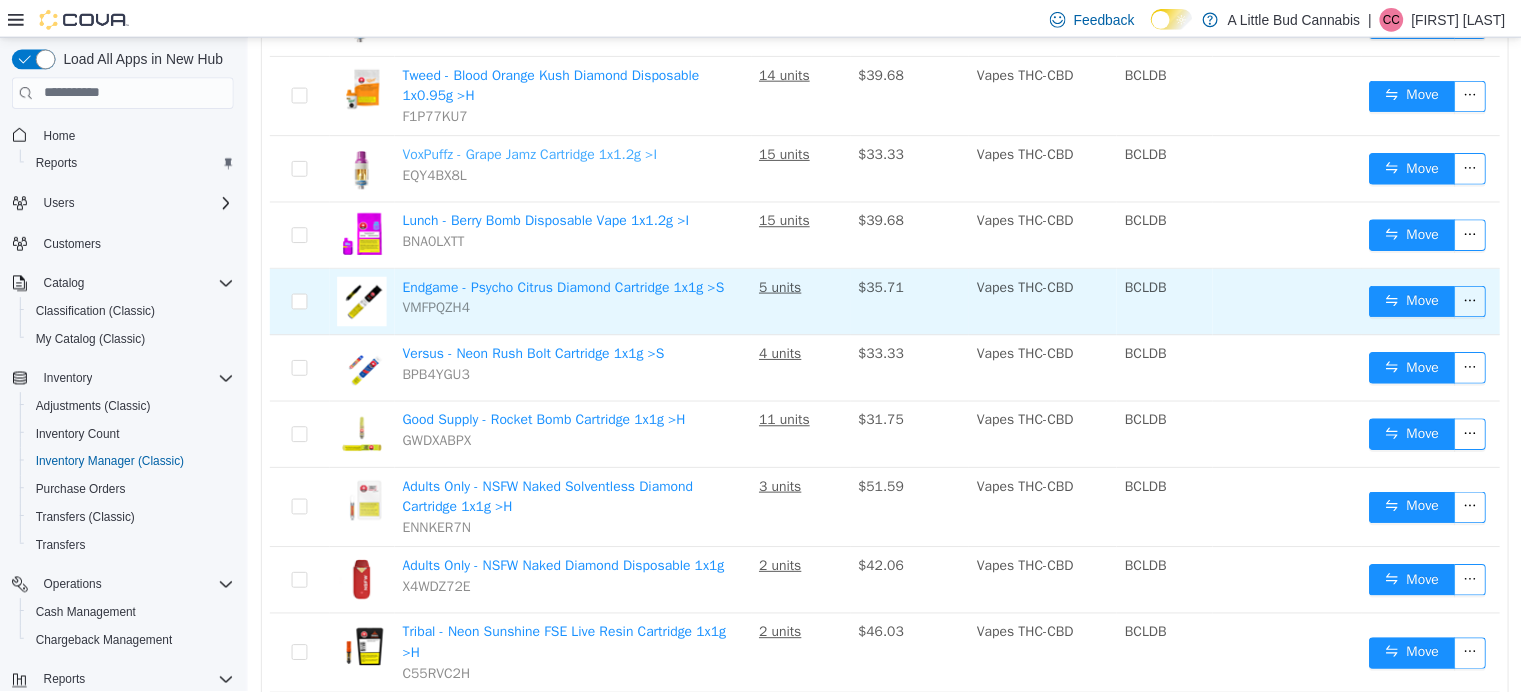 scroll, scrollTop: 0, scrollLeft: 0, axis: both 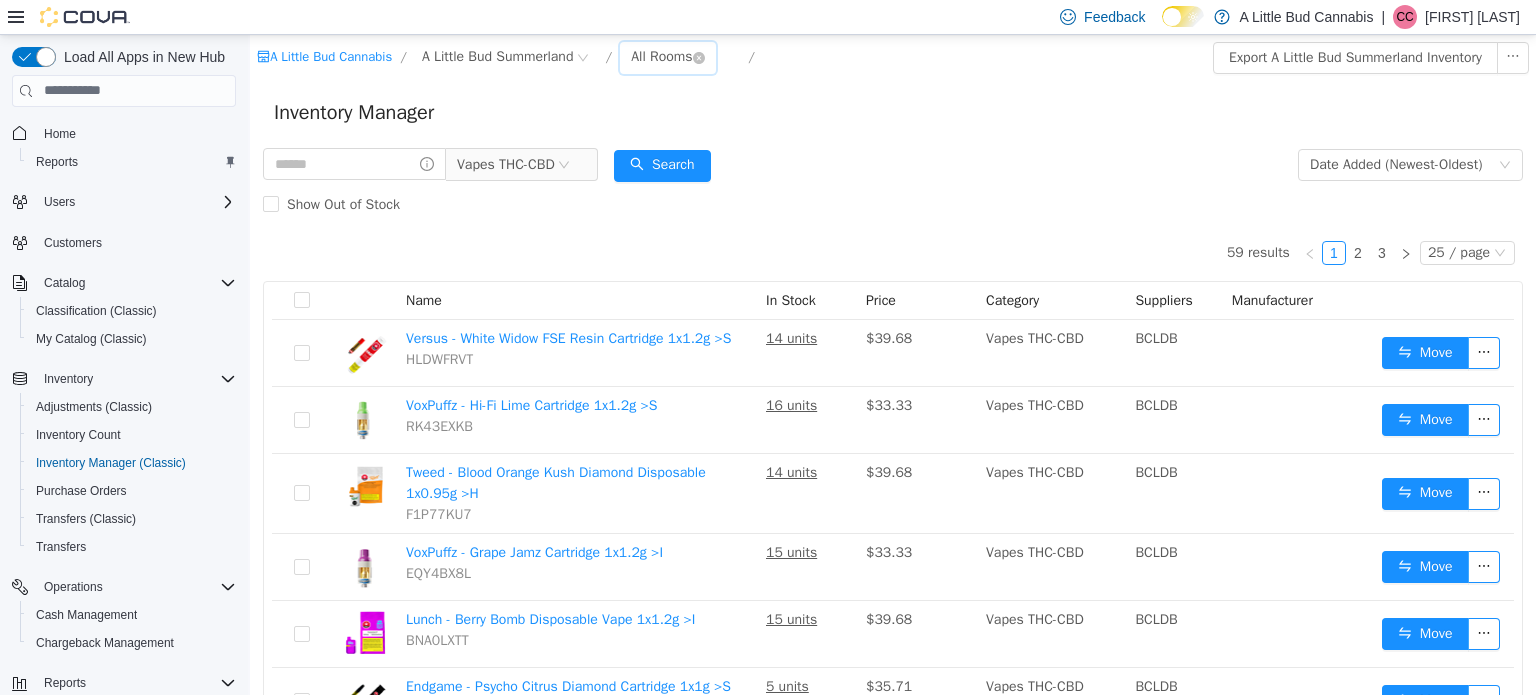 click on "All Rooms" at bounding box center [661, 56] 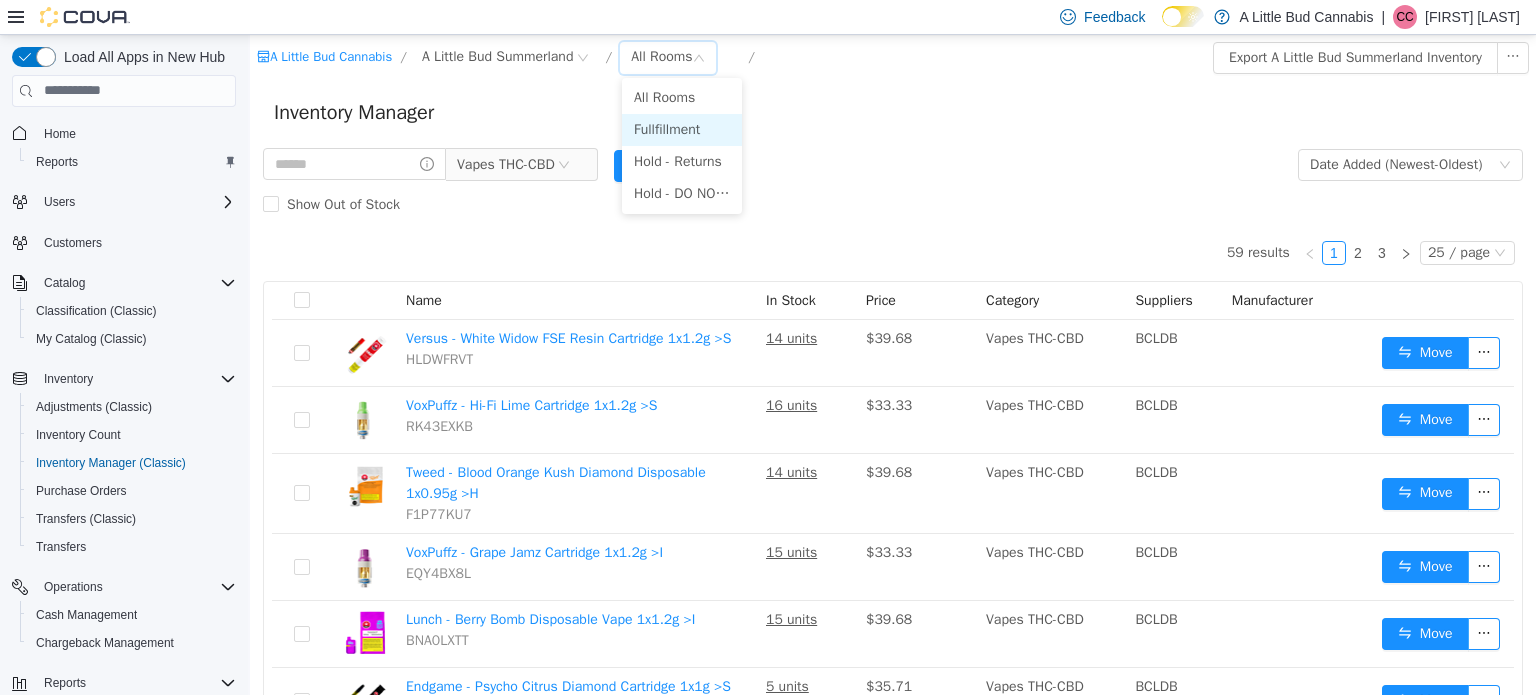 click on "Fullfillment" at bounding box center [682, 129] 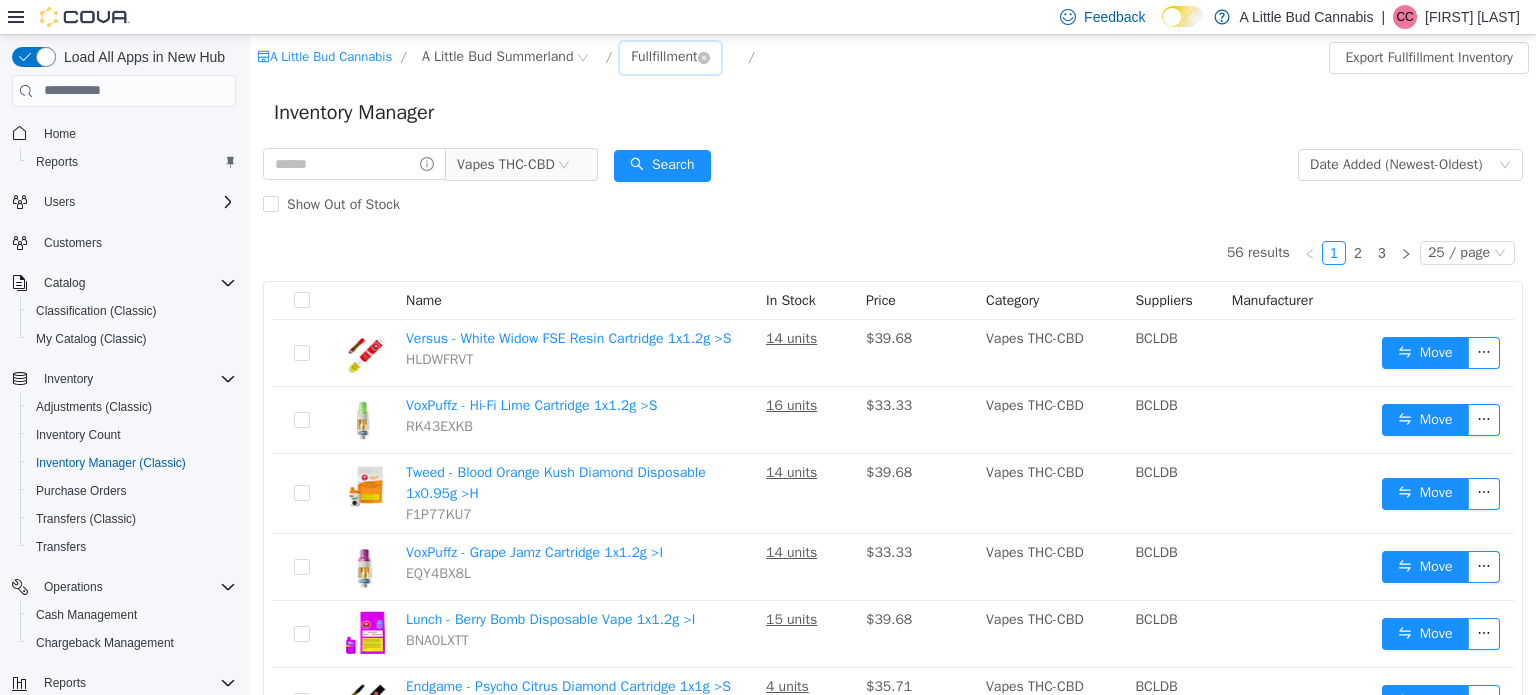 click on "Fullfillment" at bounding box center (664, 56) 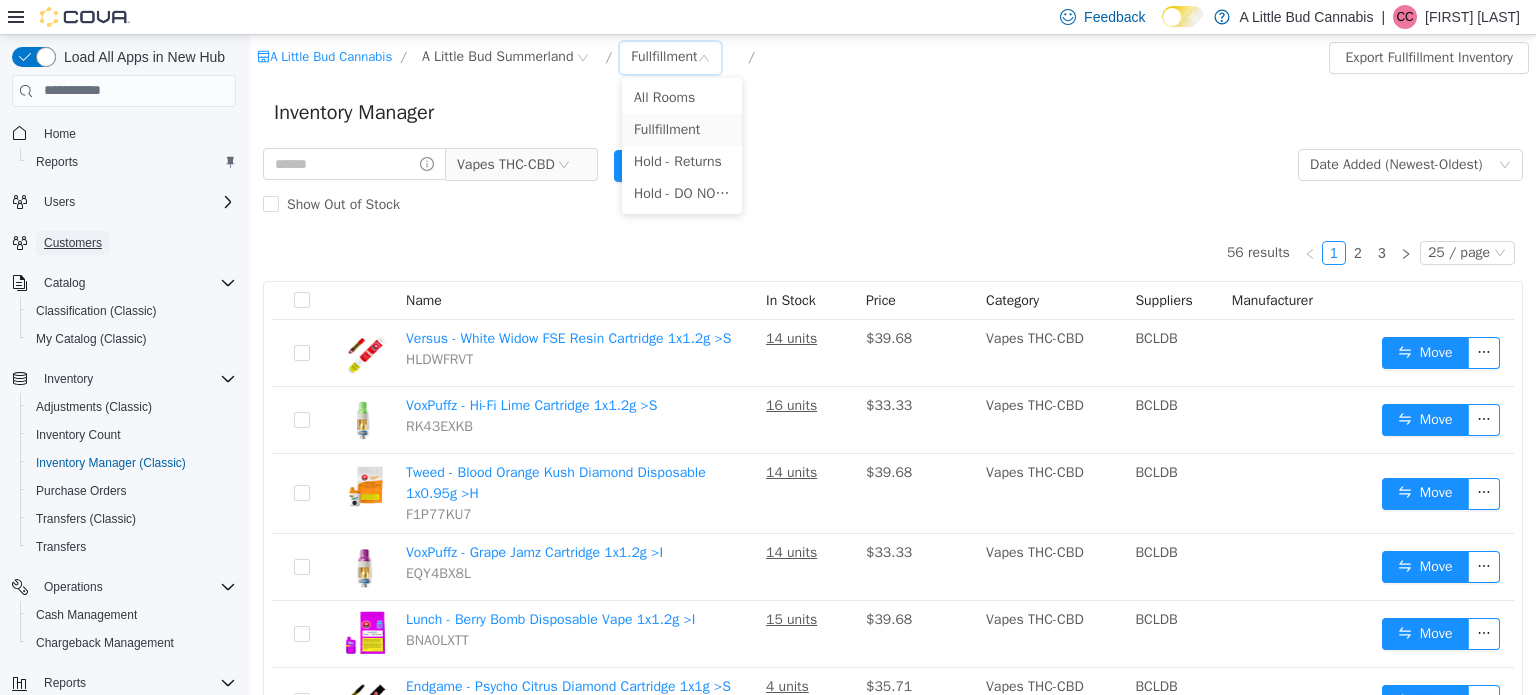 click on "Customers" at bounding box center [73, 243] 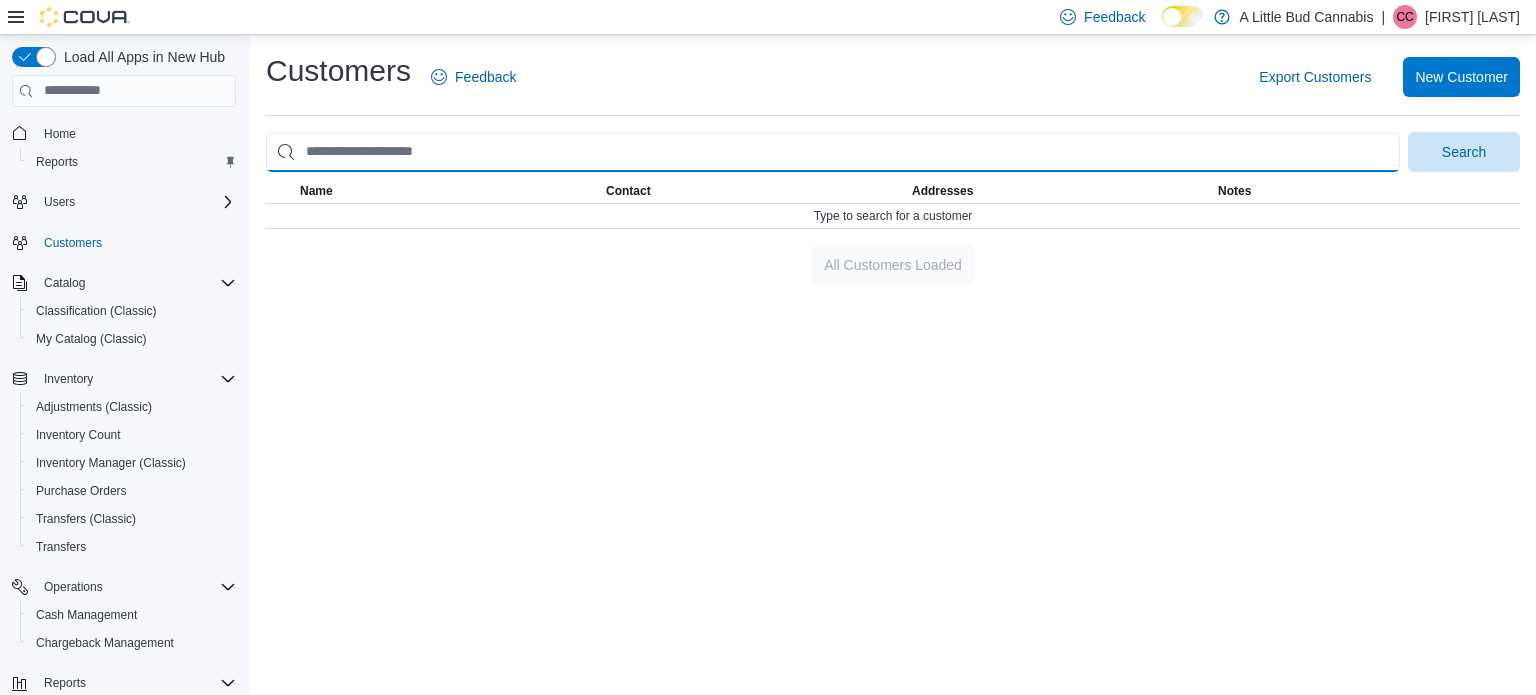 click at bounding box center (833, 152) 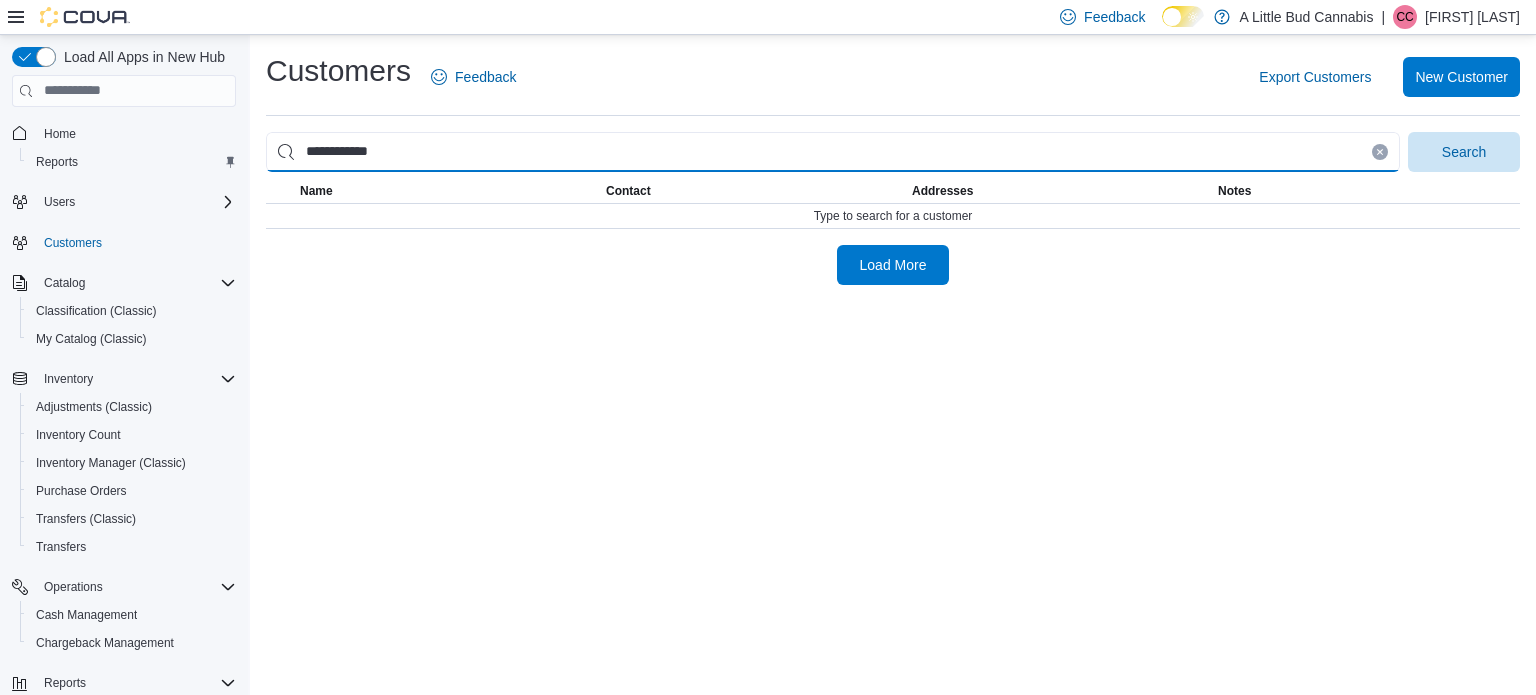 type on "**********" 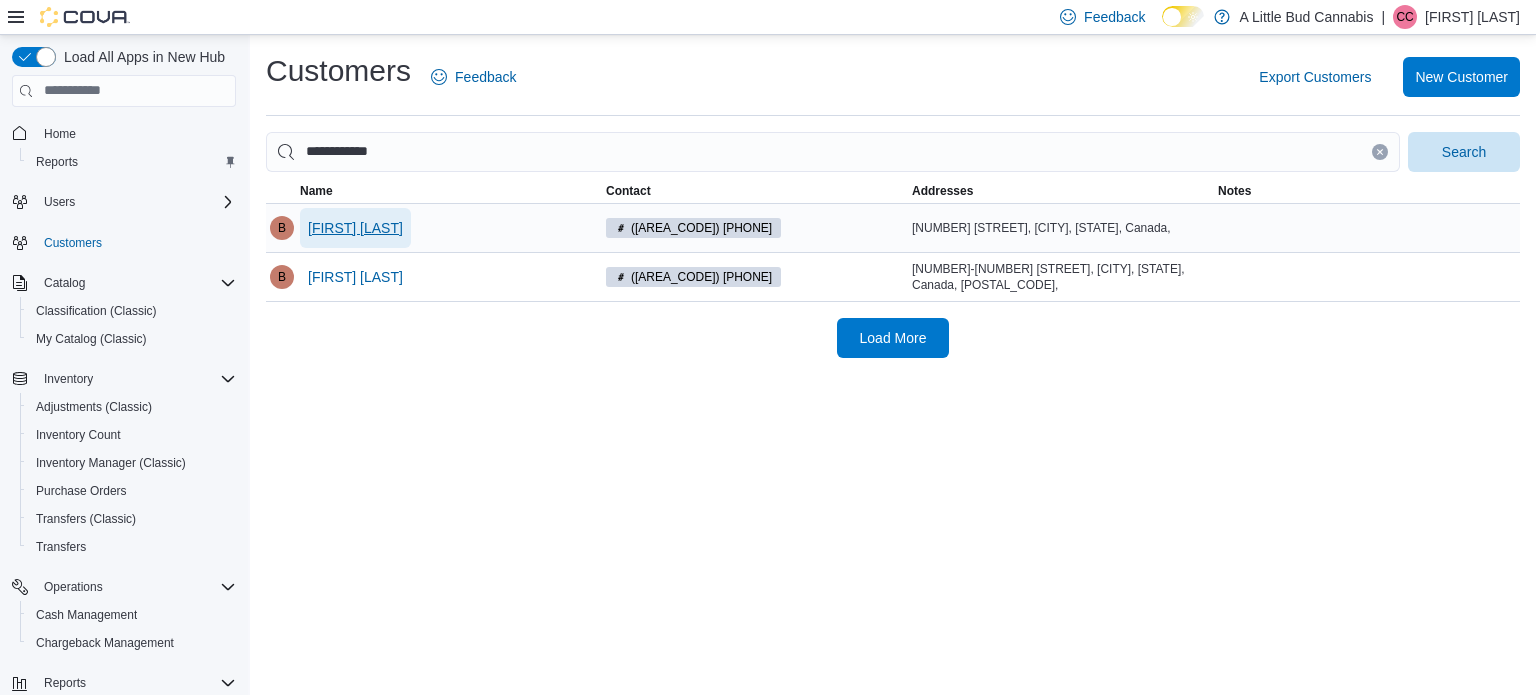 click on "Brittany Marshall" at bounding box center (355, 228) 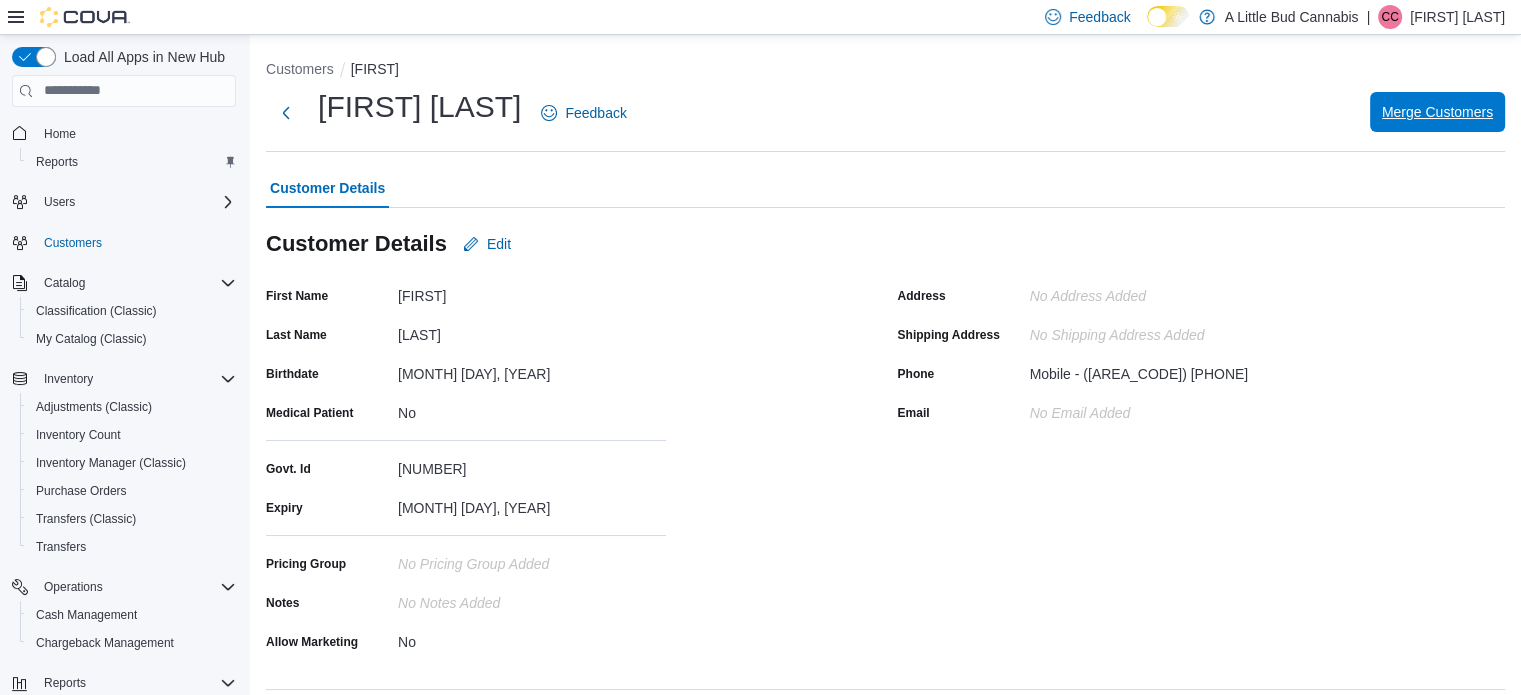 click on "Merge Customers" at bounding box center (1437, 112) 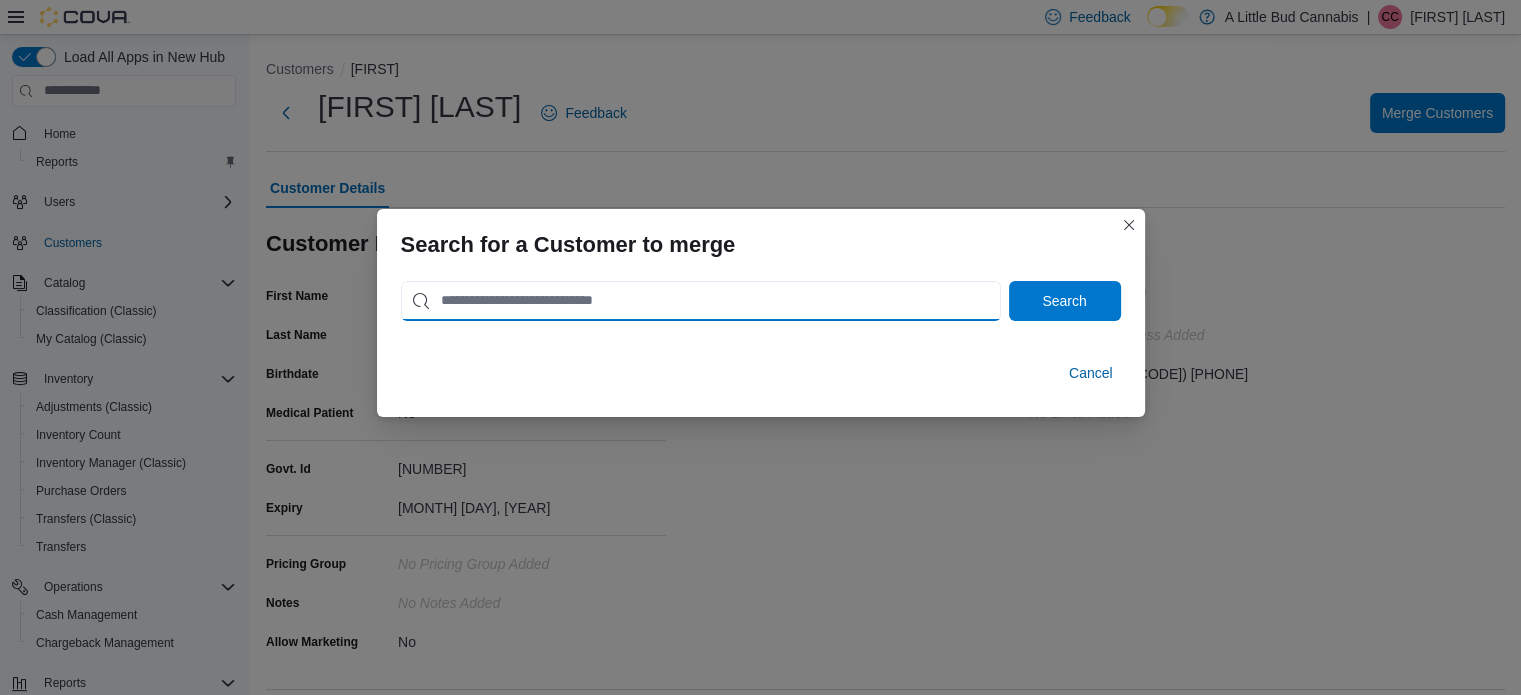 drag, startPoint x: 636, startPoint y: 305, endPoint x: 652, endPoint y: 308, distance: 16.27882 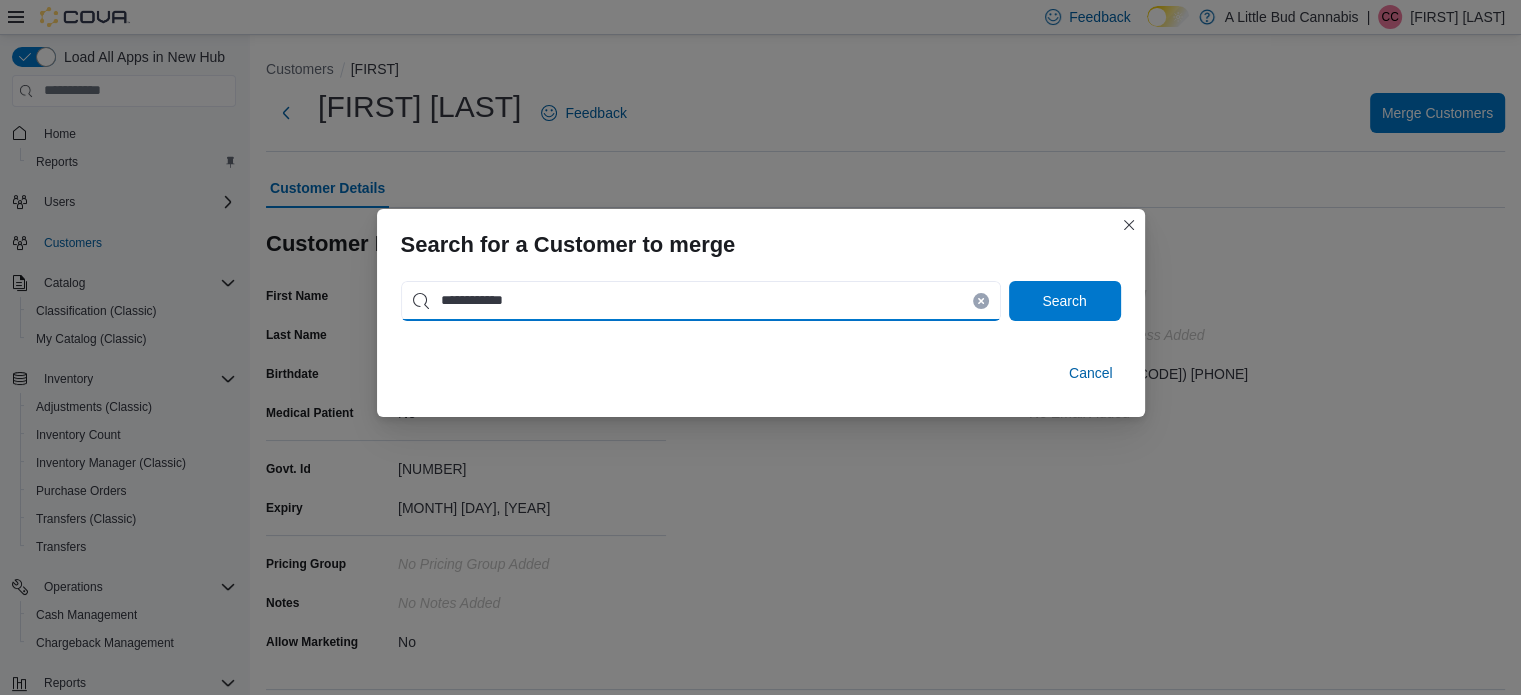 type on "**********" 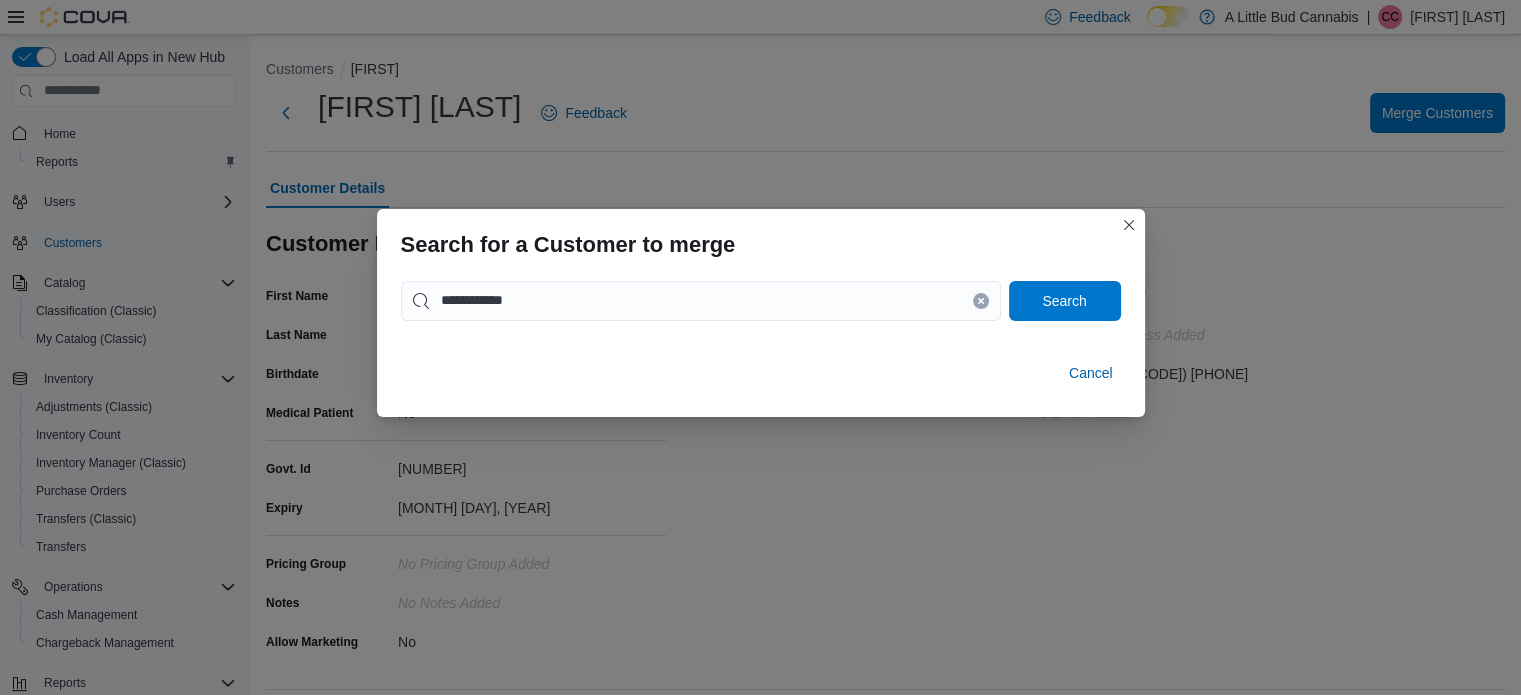 click on "**********" at bounding box center (761, 305) 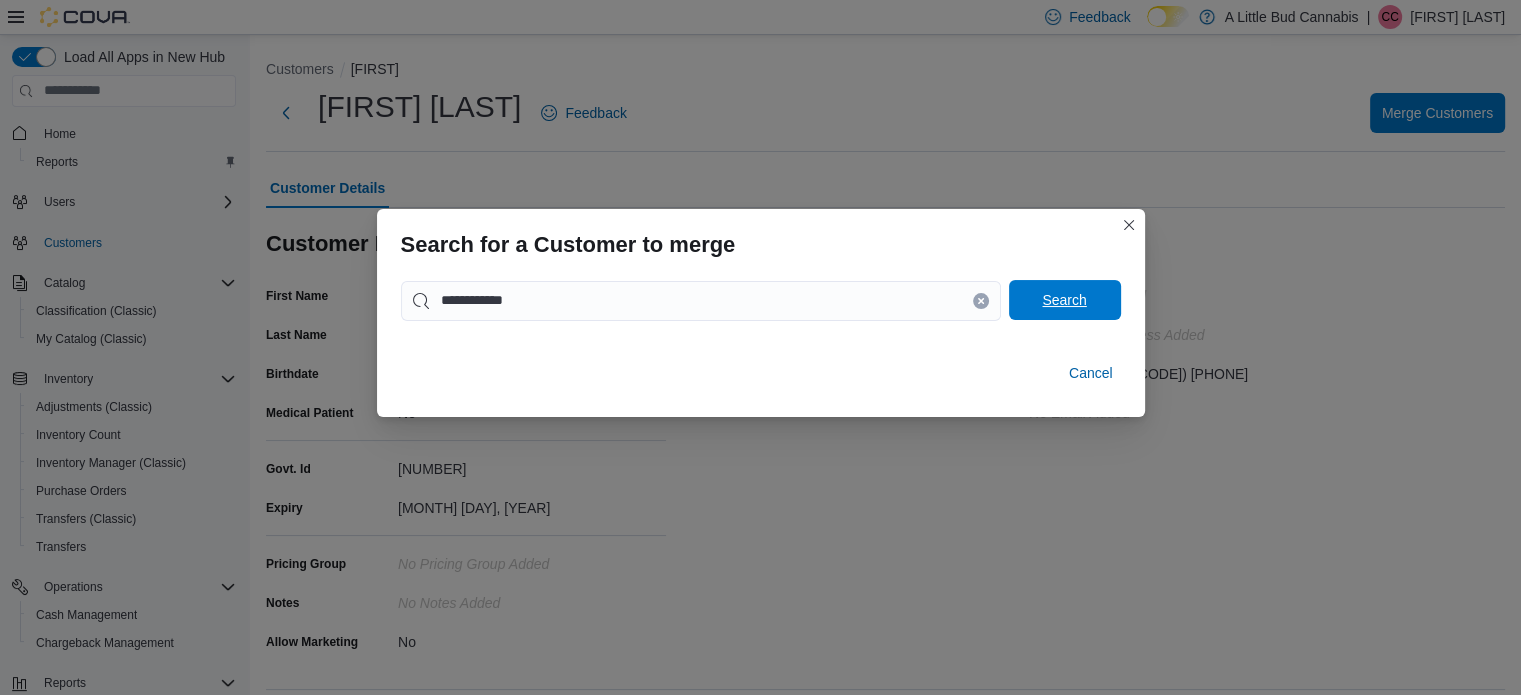 click on "Search" at bounding box center [1064, 300] 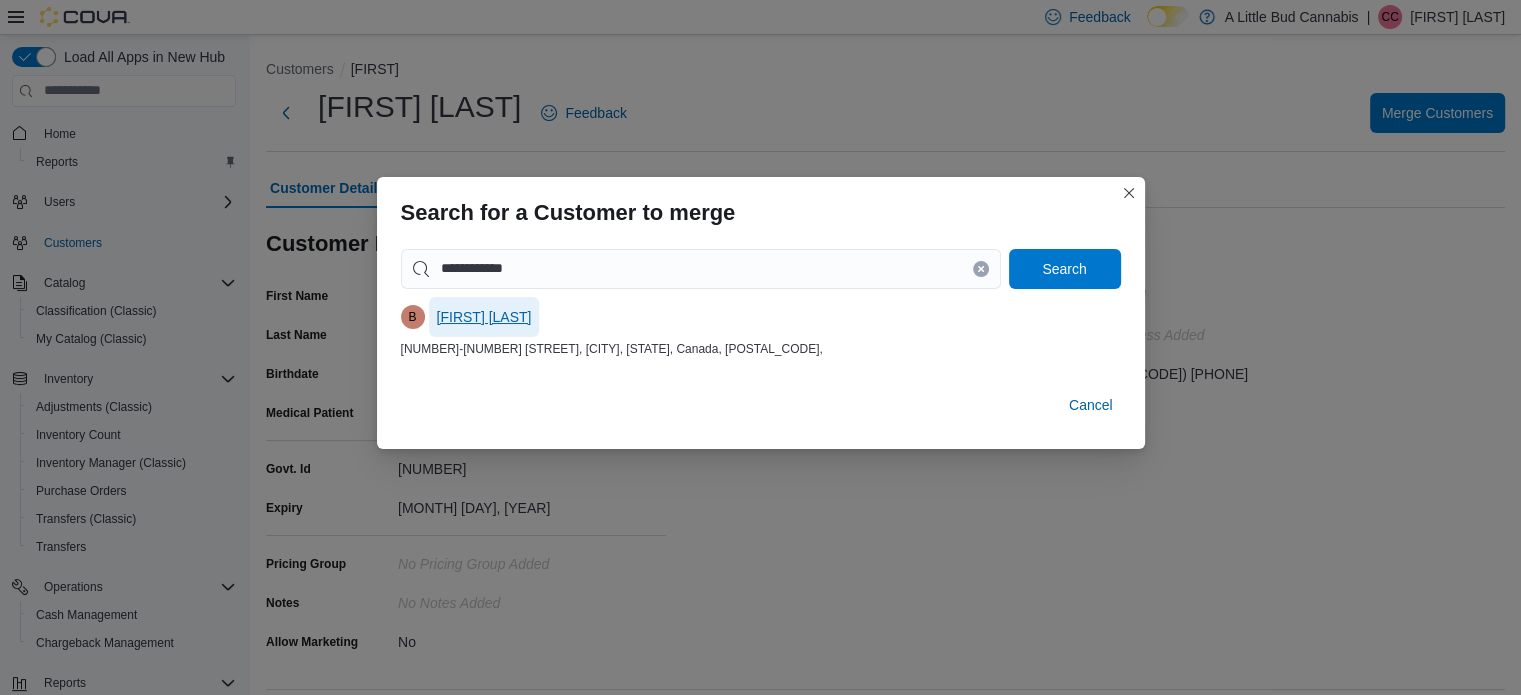 click on "Brittany Marshall" at bounding box center (484, 317) 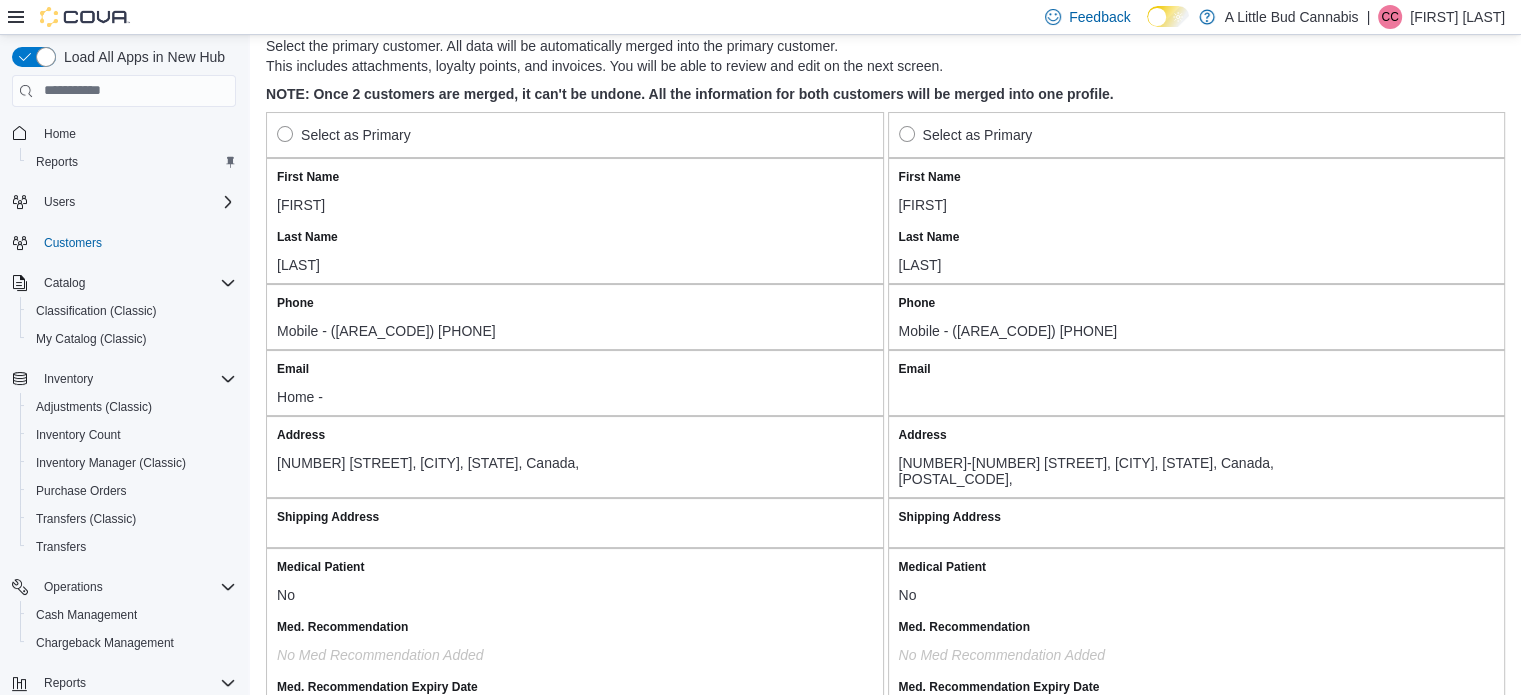 scroll, scrollTop: 100, scrollLeft: 0, axis: vertical 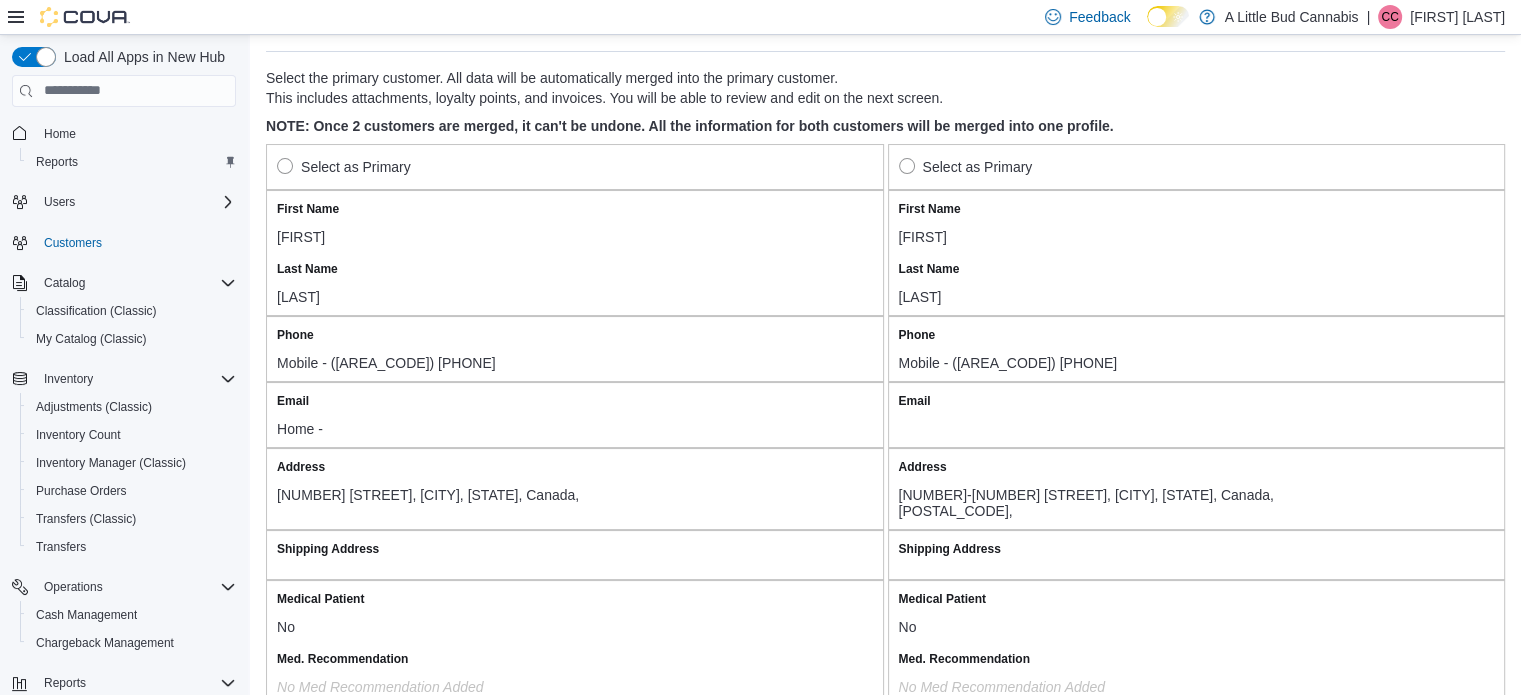 drag, startPoint x: 286, startPoint y: 159, endPoint x: 622, endPoint y: 313, distance: 369.6106 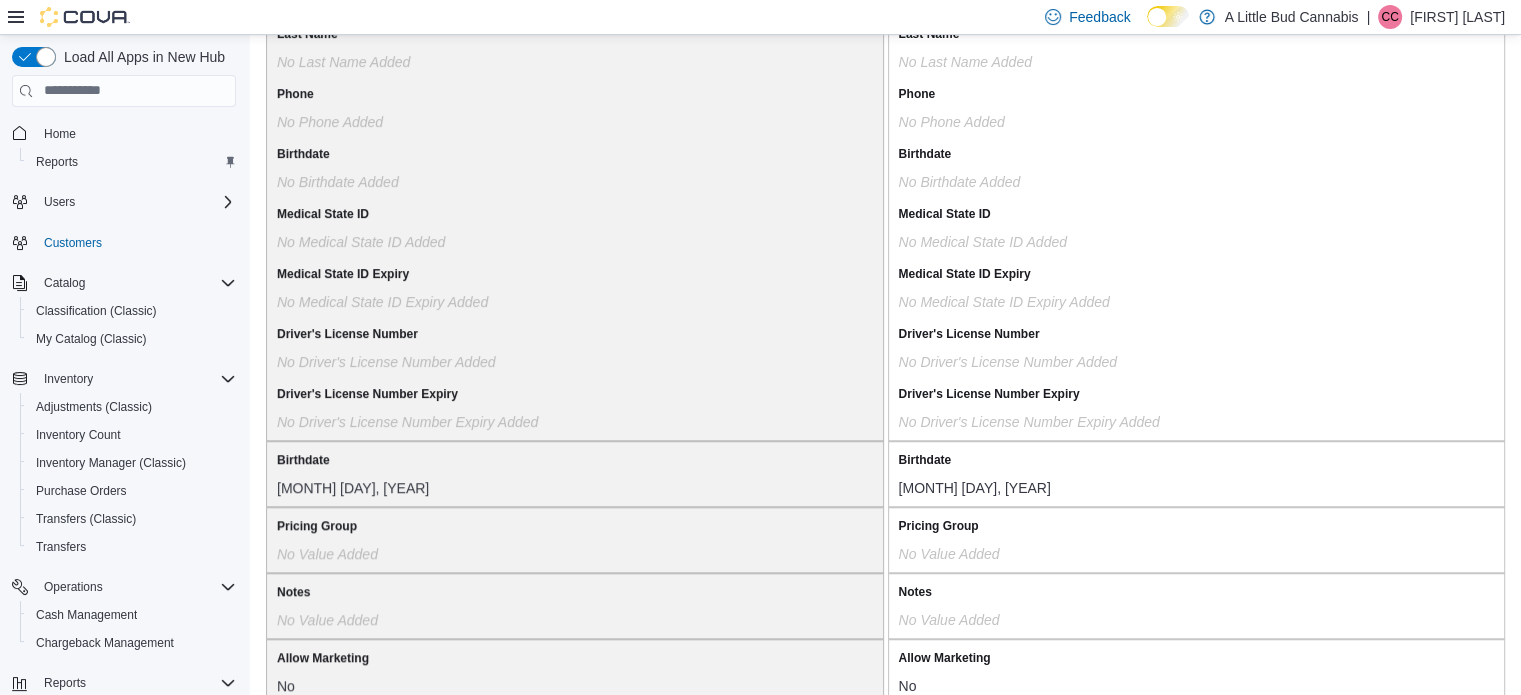 scroll, scrollTop: 1760, scrollLeft: 0, axis: vertical 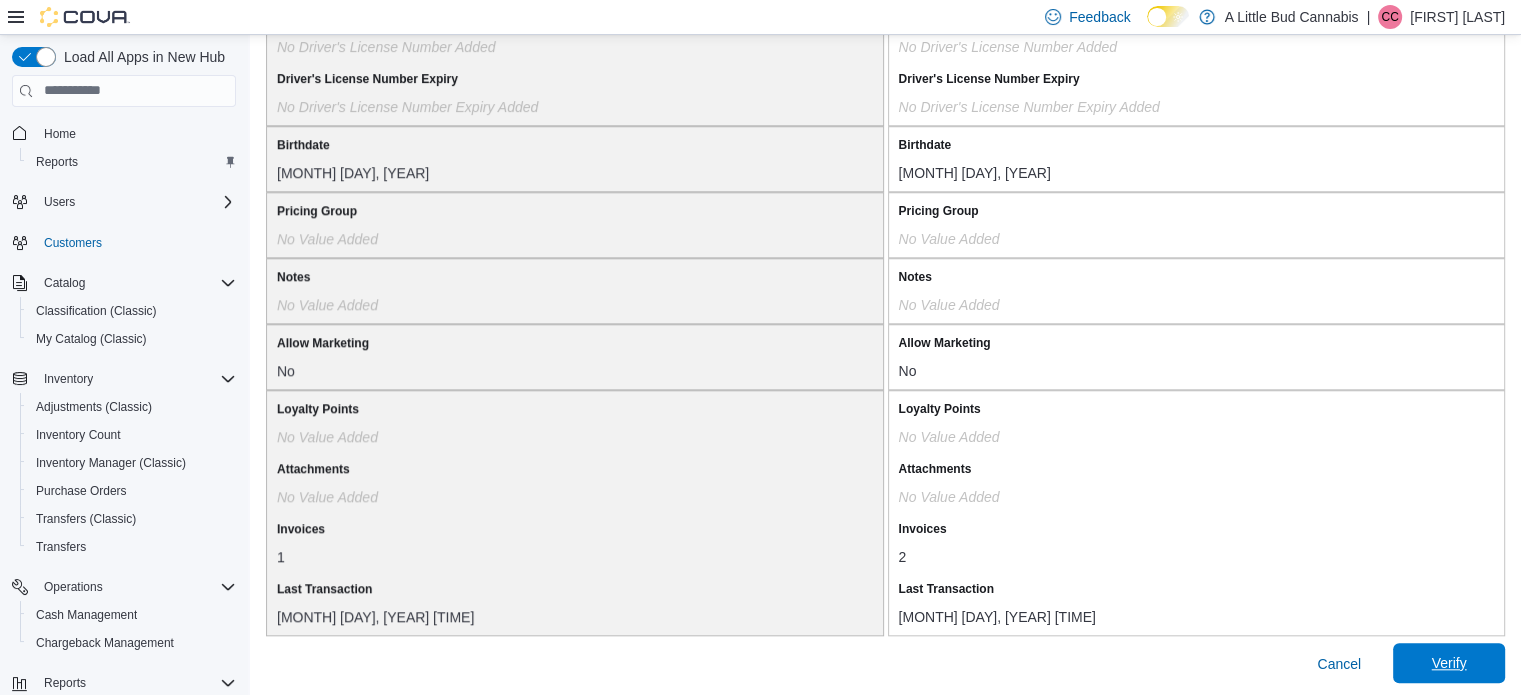 click on "Verify" at bounding box center [1449, 663] 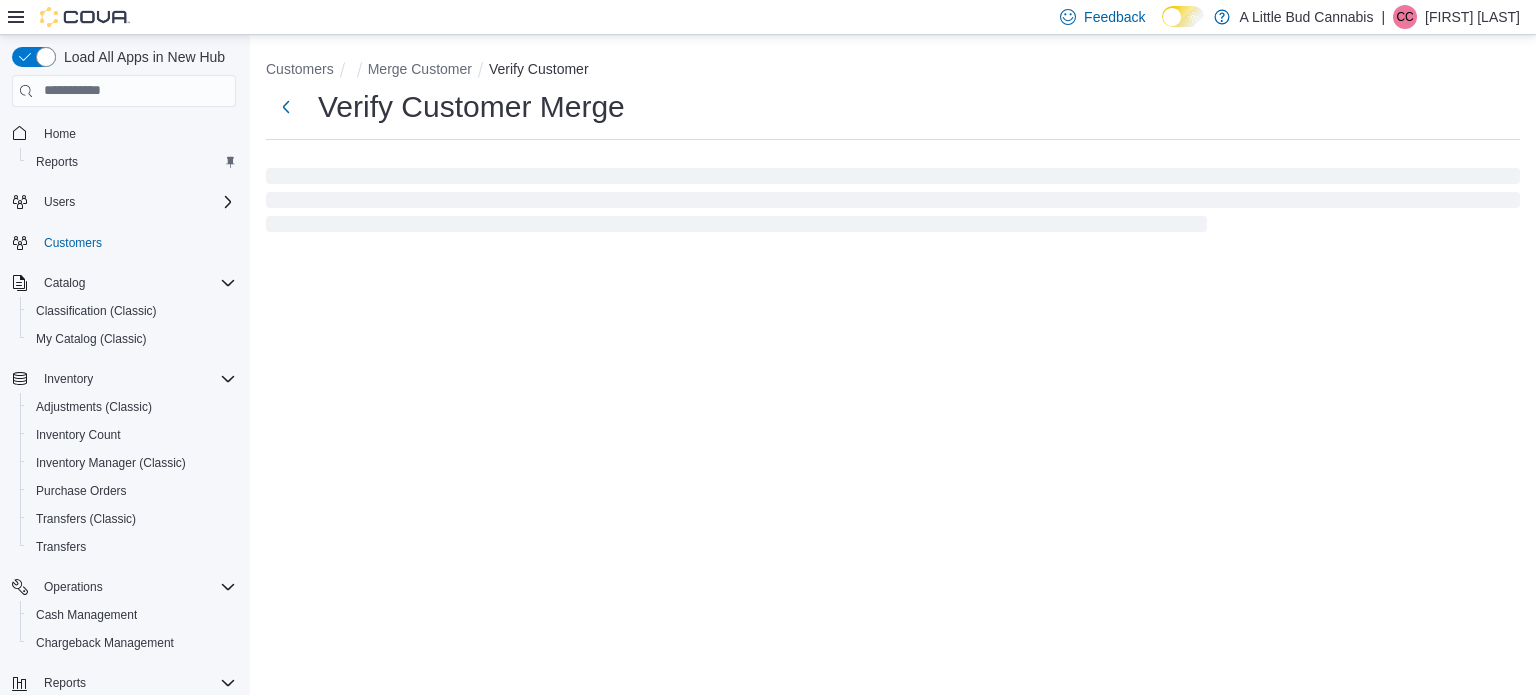 select on "******" 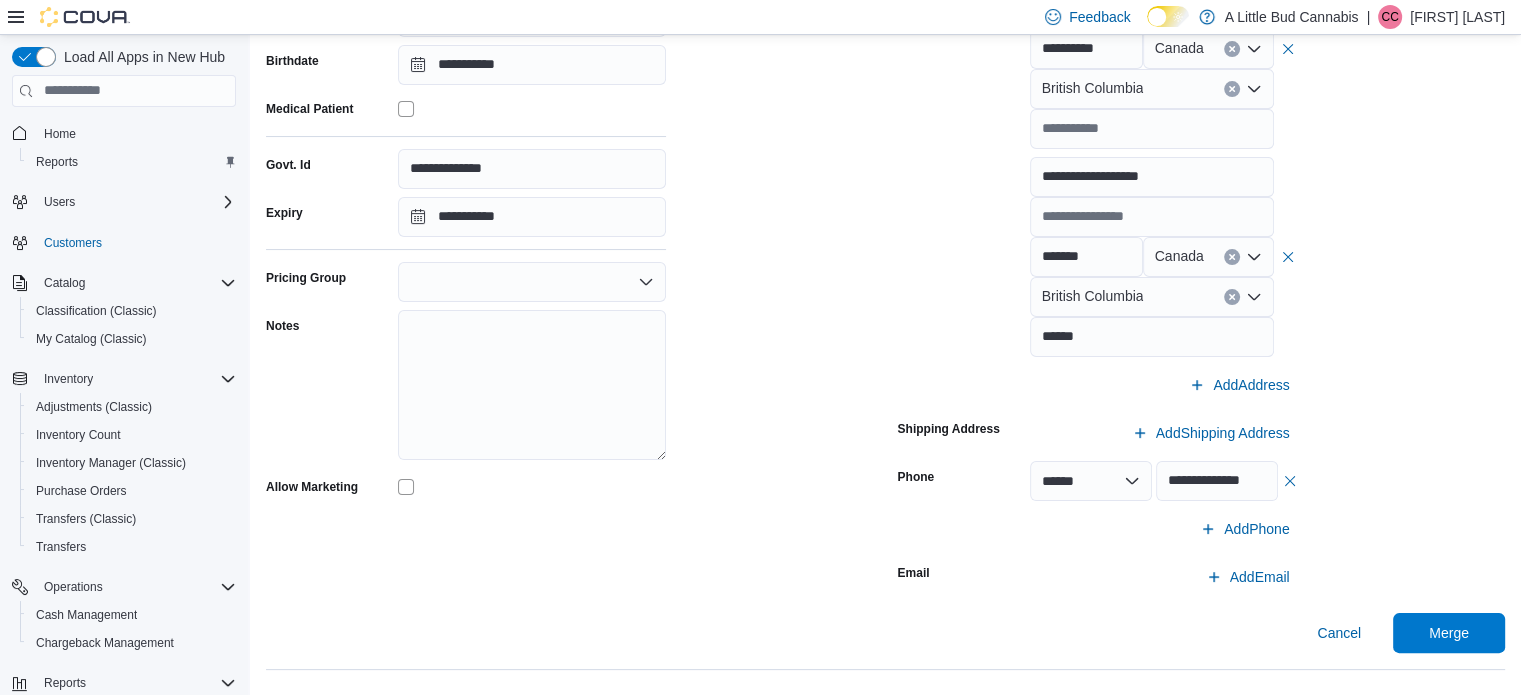scroll, scrollTop: 329, scrollLeft: 0, axis: vertical 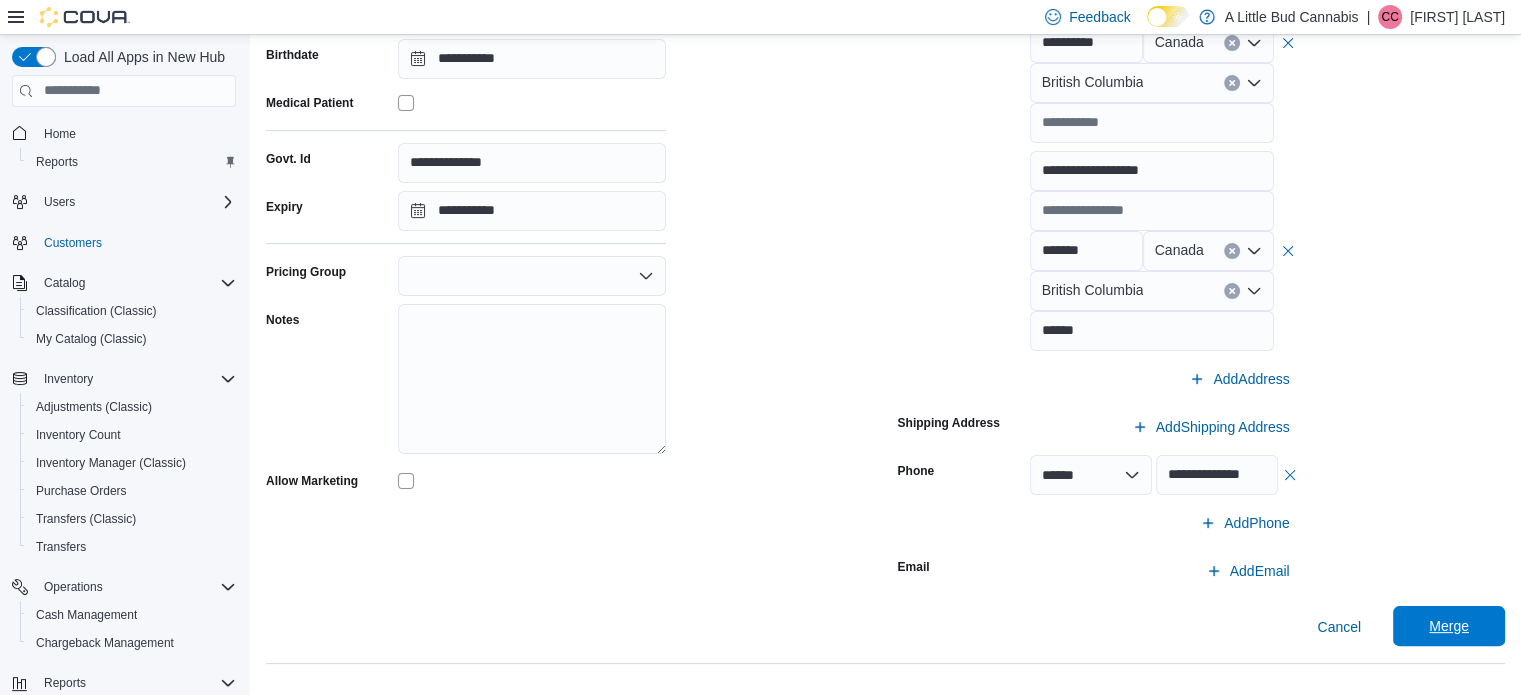 click on "Merge" at bounding box center [1449, 626] 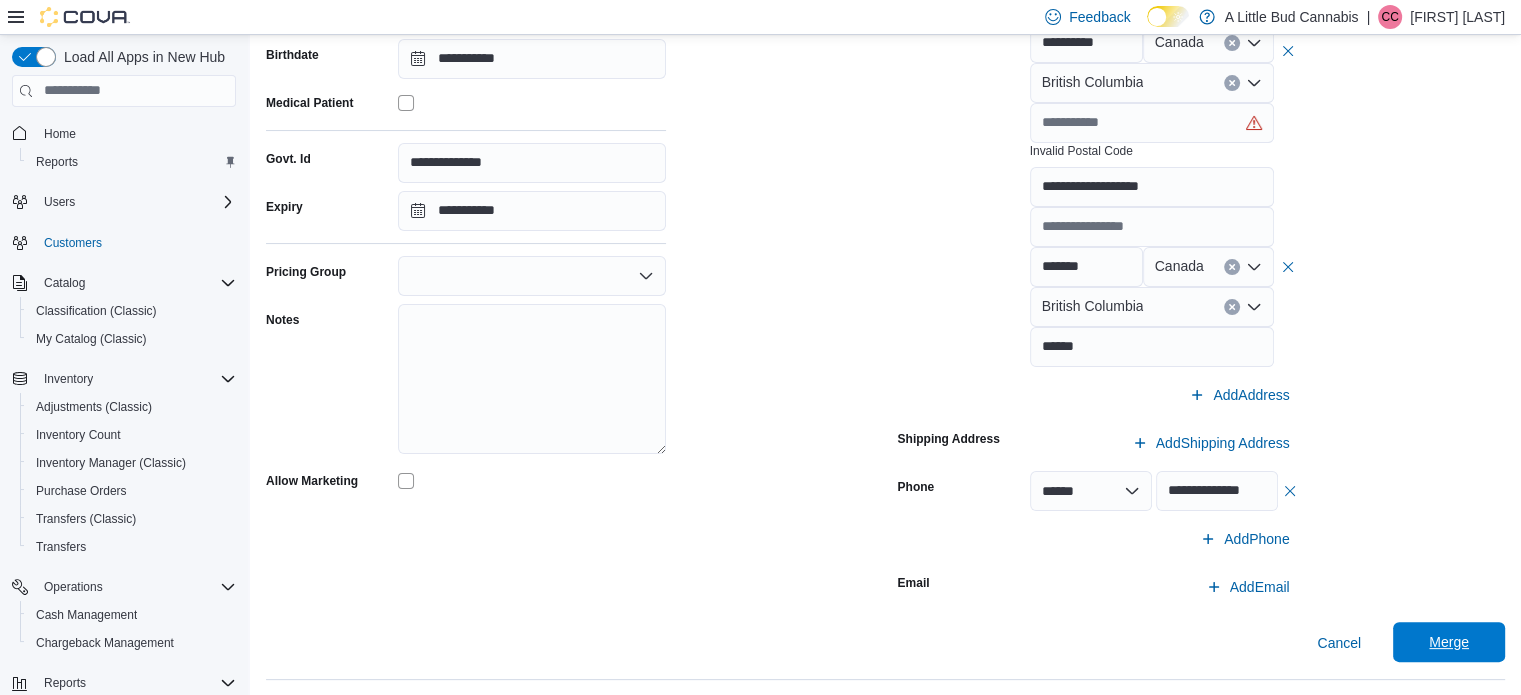 click on "Merge" at bounding box center [1449, 642] 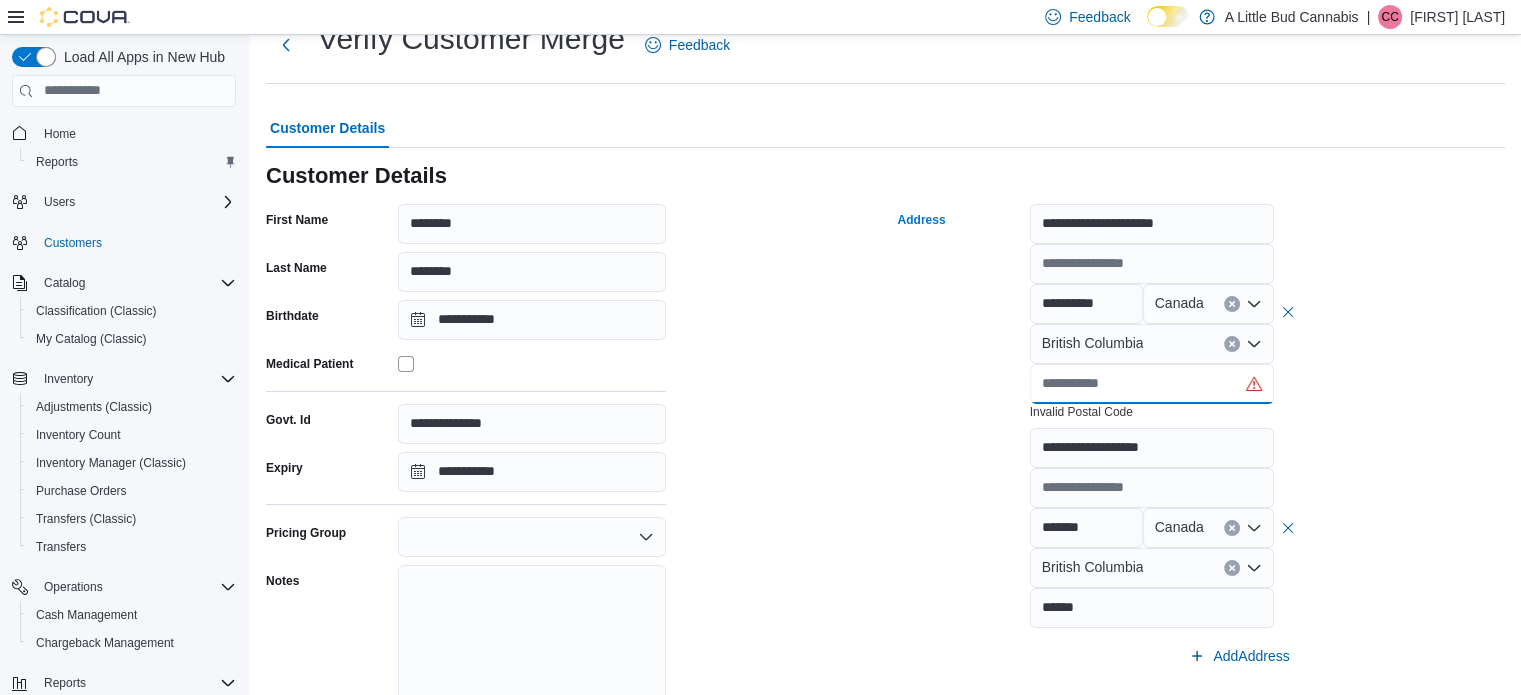 scroll, scrollTop: 0, scrollLeft: 0, axis: both 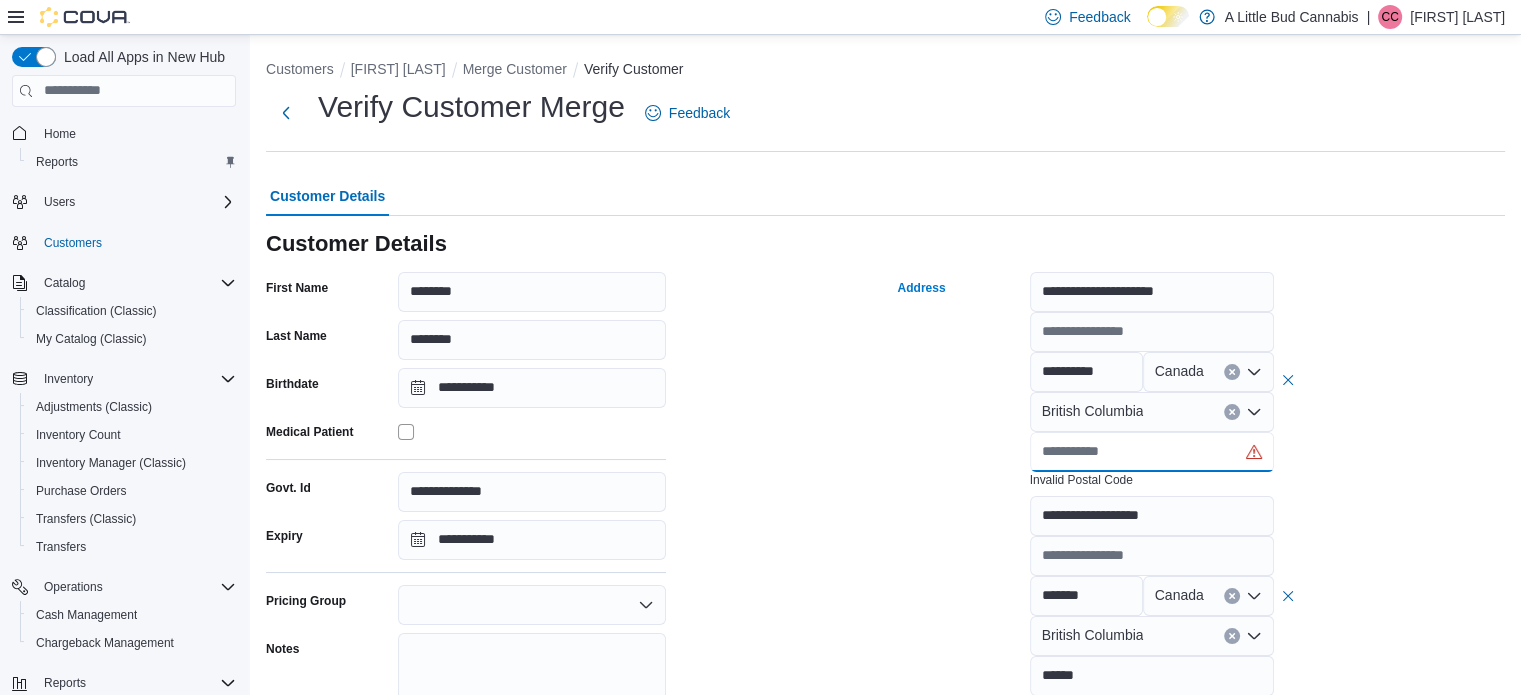 click at bounding box center (1152, 452) 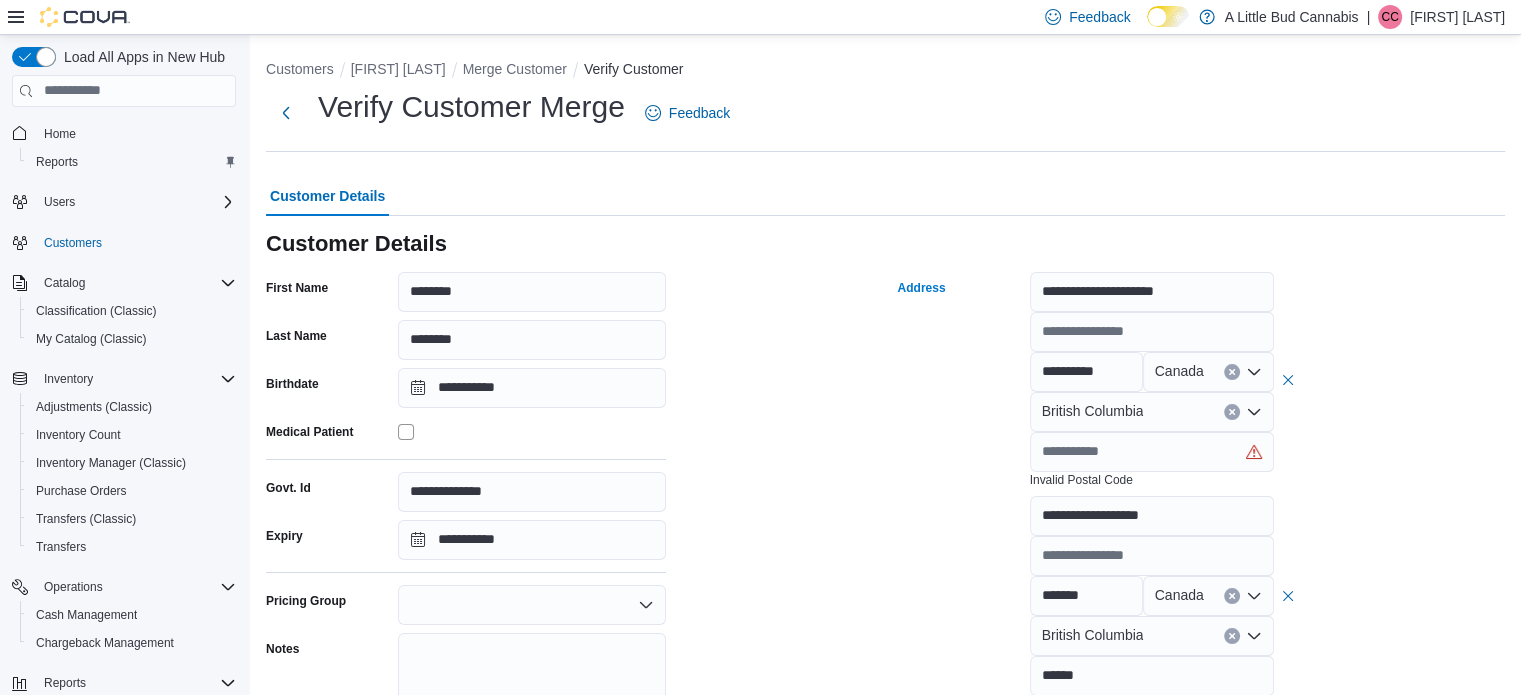 drag, startPoint x: 1398, startPoint y: 448, endPoint x: 1379, endPoint y: 459, distance: 21.954498 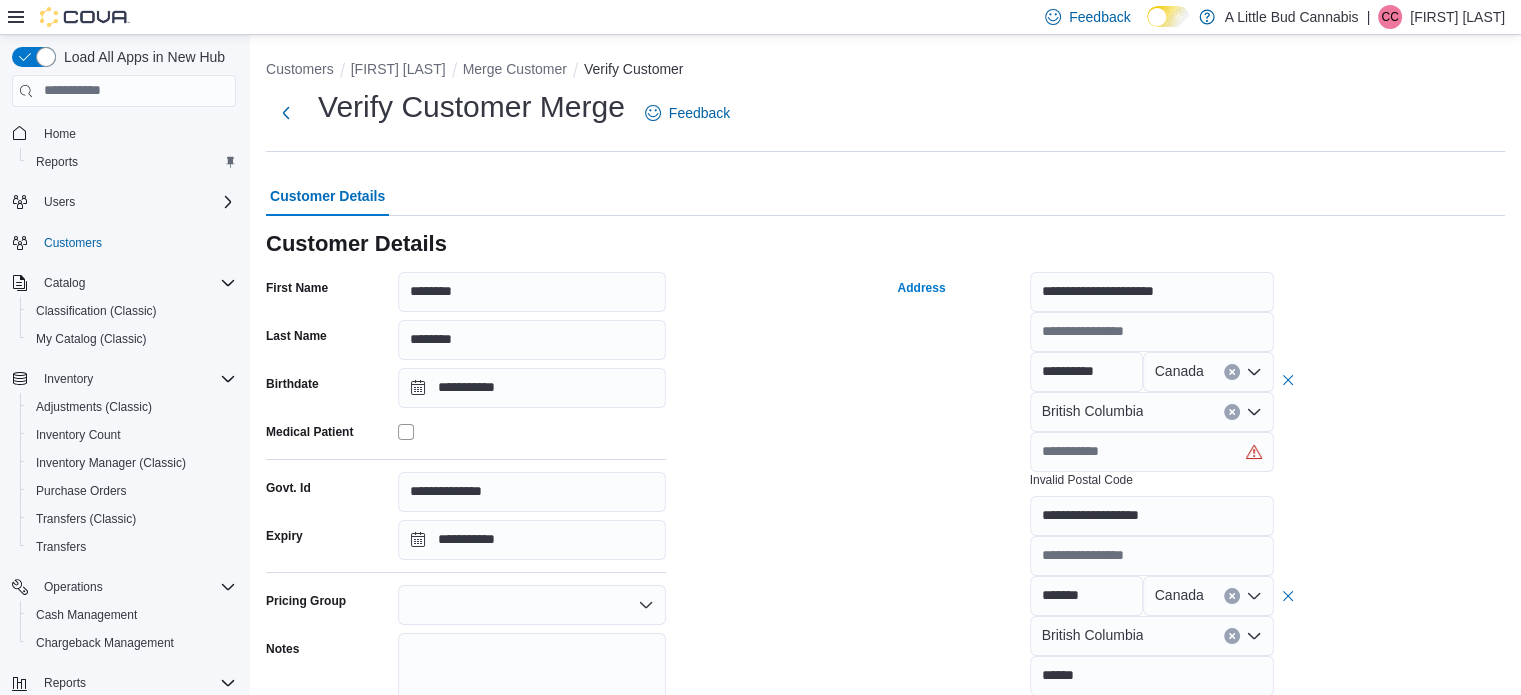 click on "**********" at bounding box center [1202, 604] 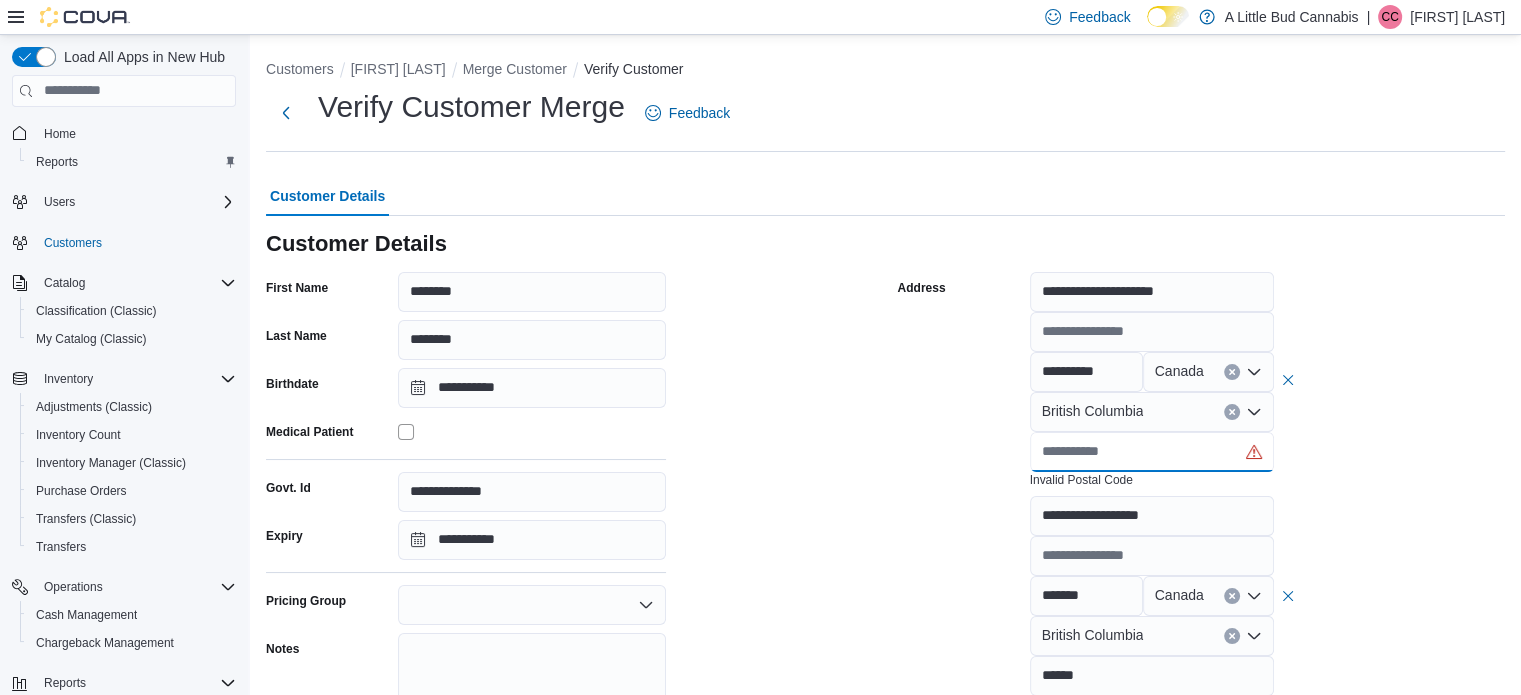 click at bounding box center [1152, 452] 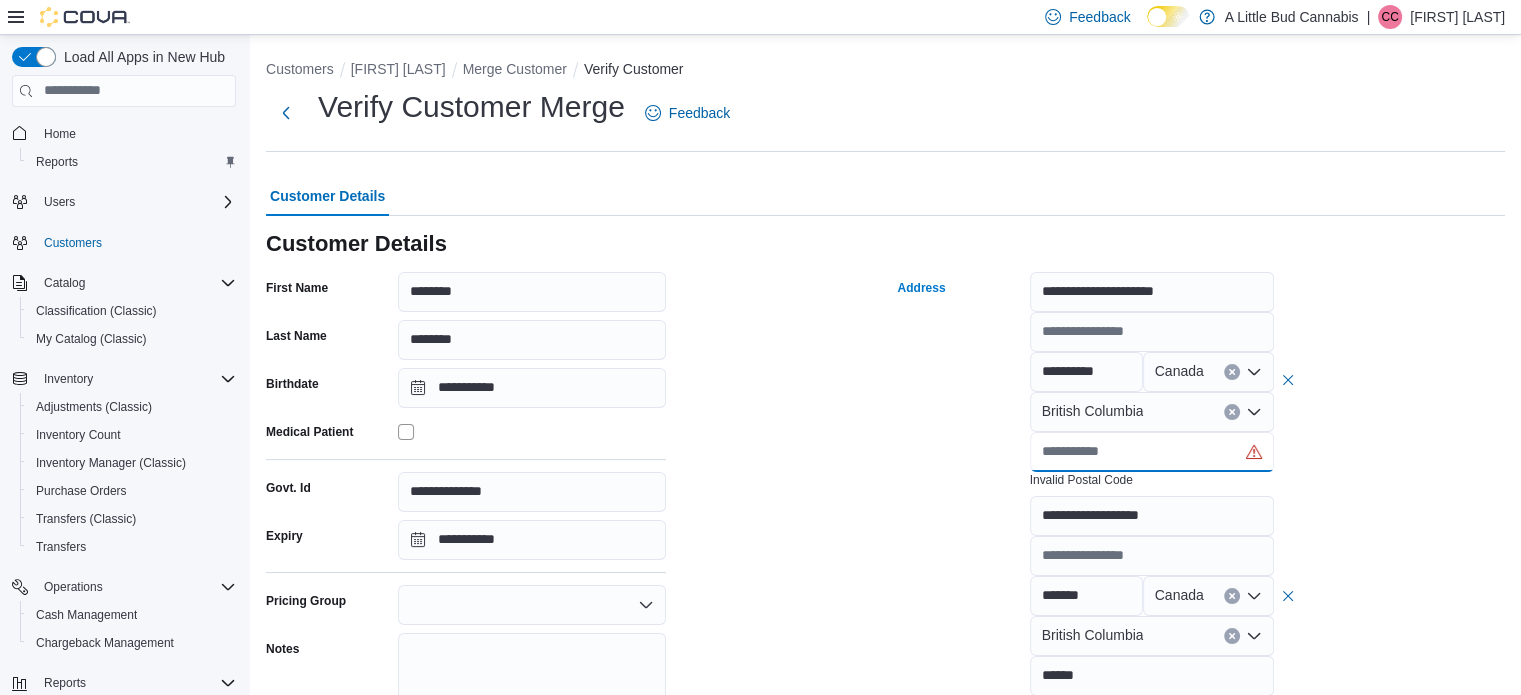 type on "******" 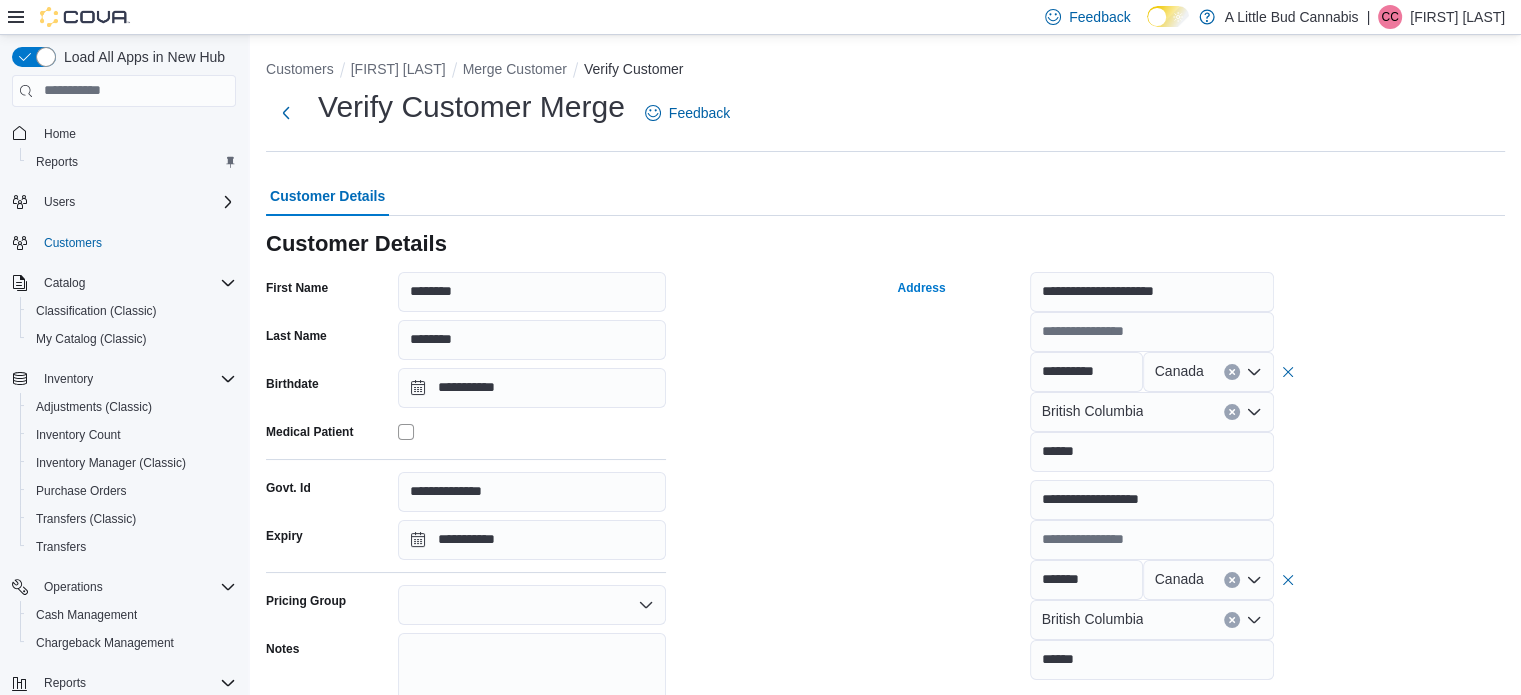 click on "**********" at bounding box center (1202, 596) 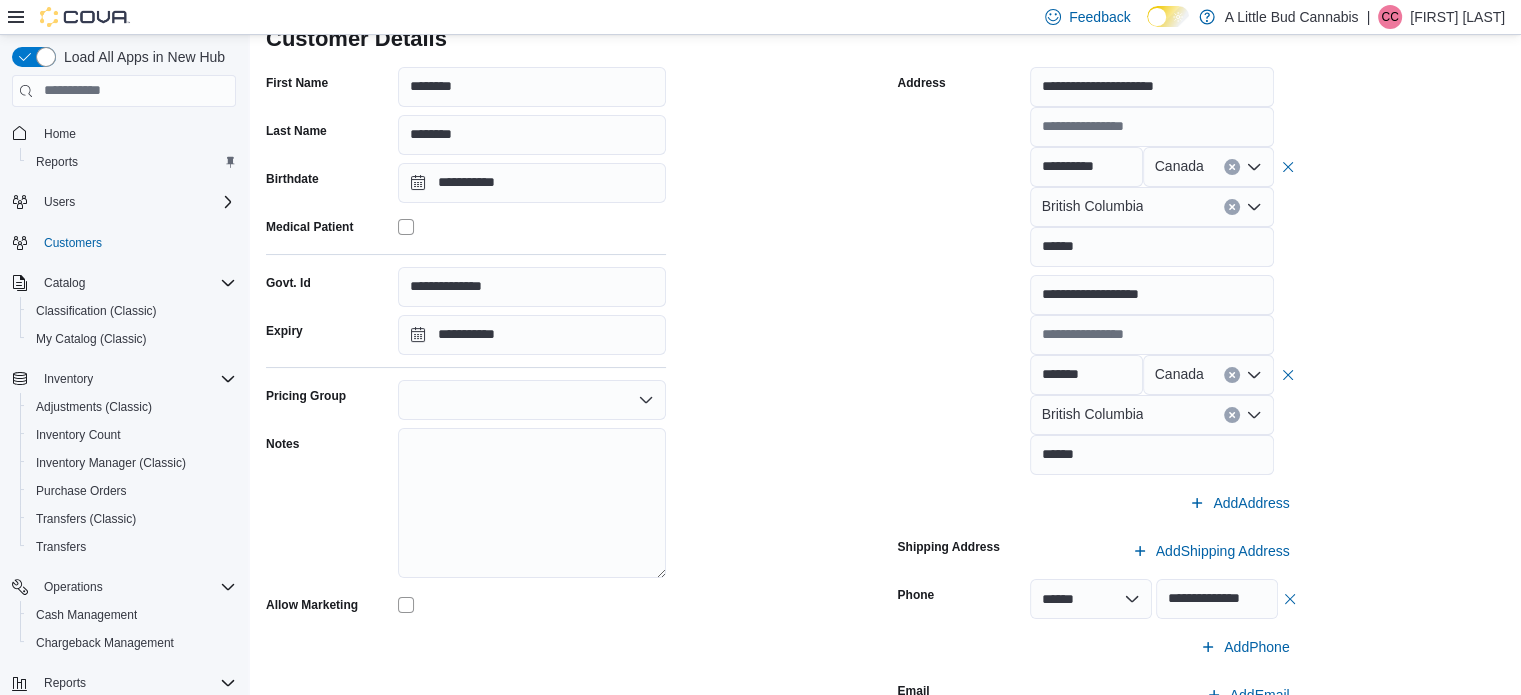 scroll, scrollTop: 329, scrollLeft: 0, axis: vertical 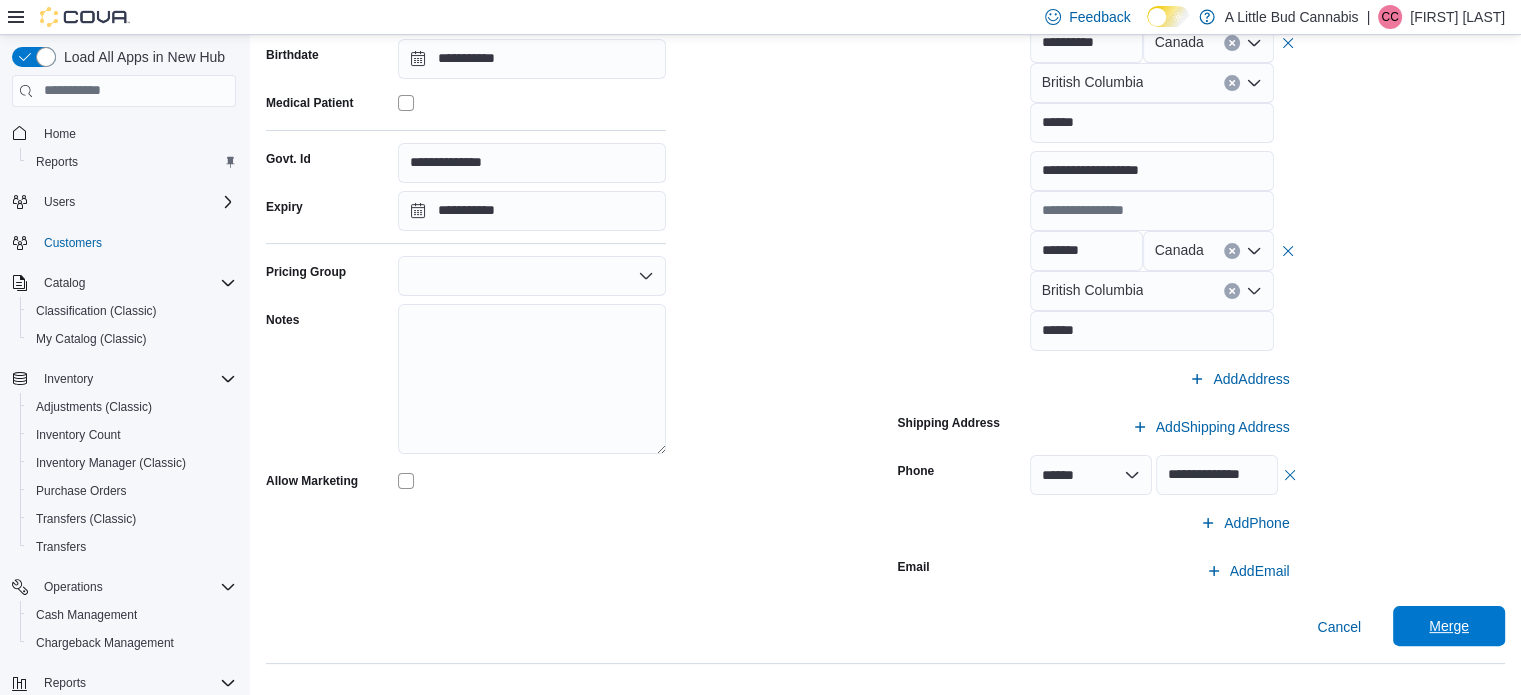 click on "Merge" at bounding box center (1449, 626) 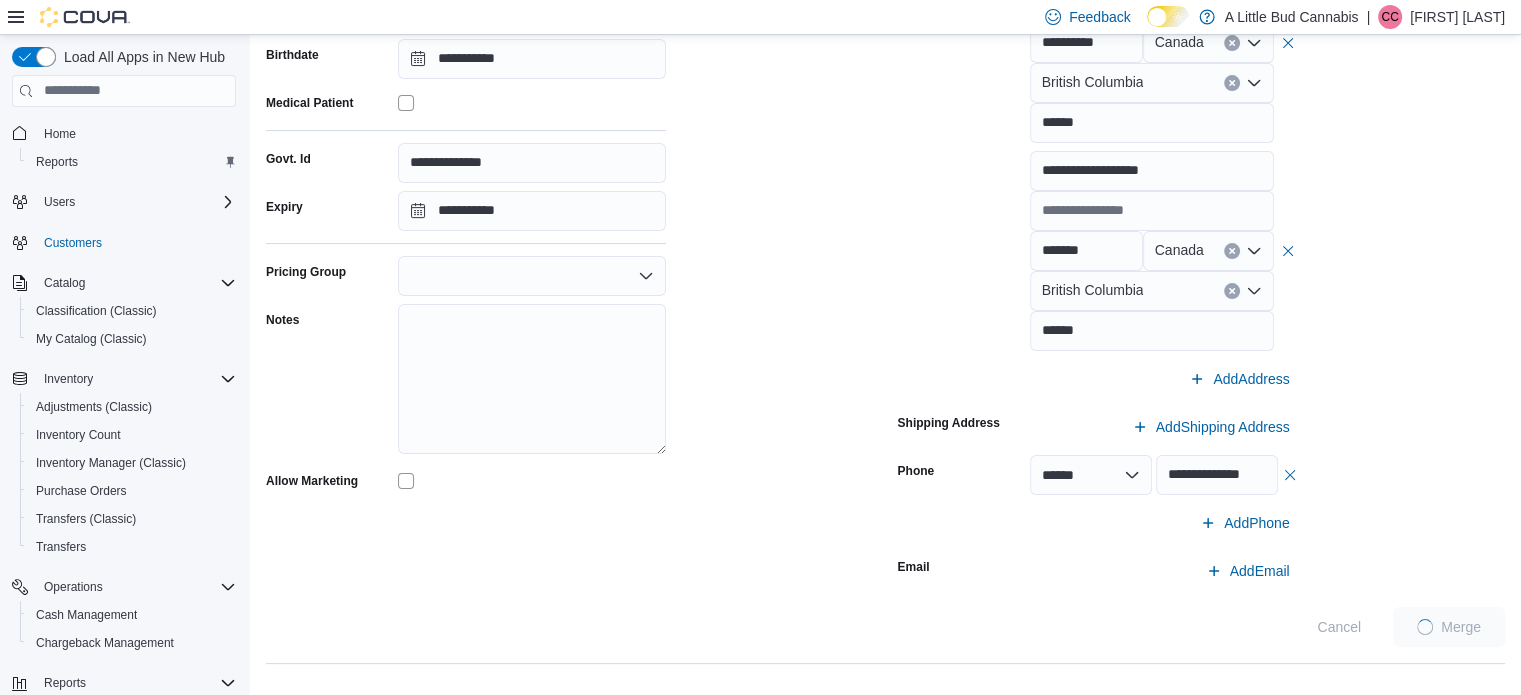 scroll, scrollTop: 268, scrollLeft: 0, axis: vertical 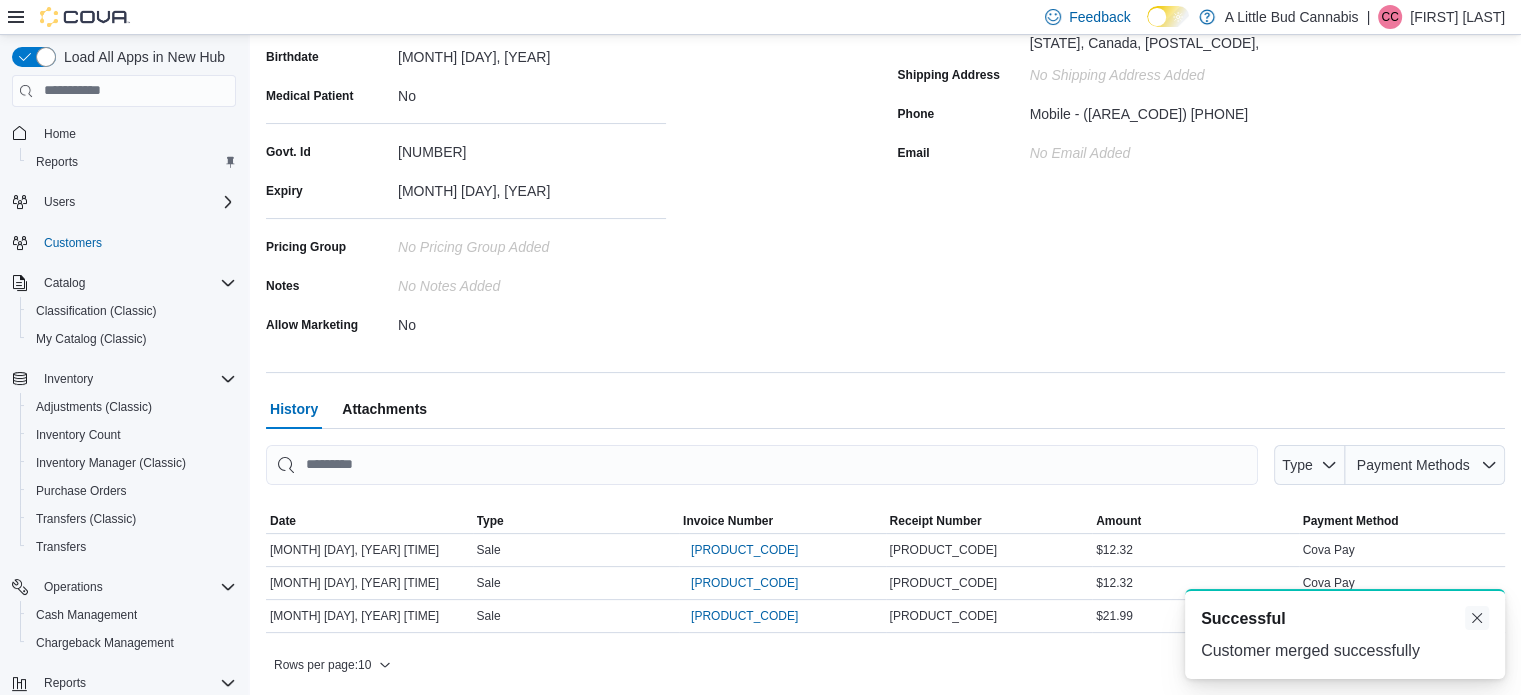 click at bounding box center (1477, 618) 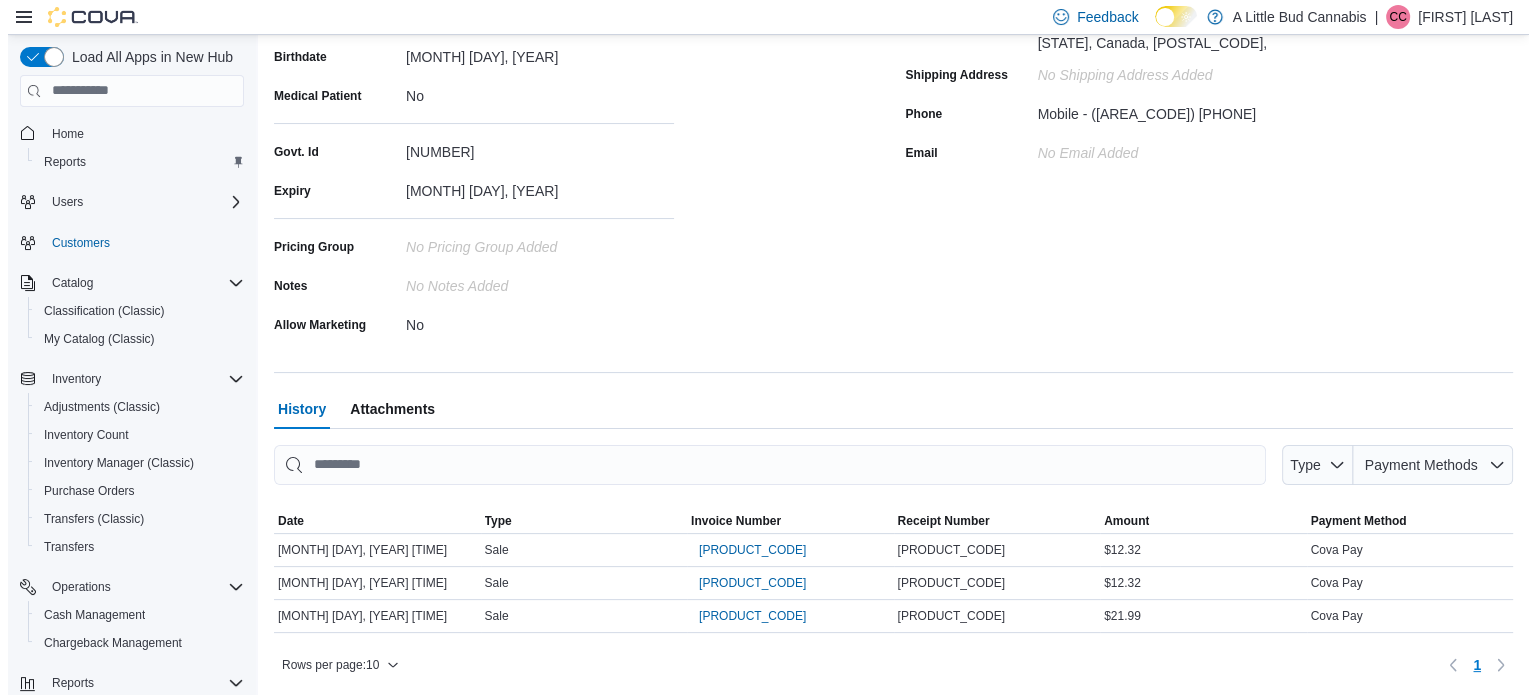 scroll, scrollTop: 0, scrollLeft: 0, axis: both 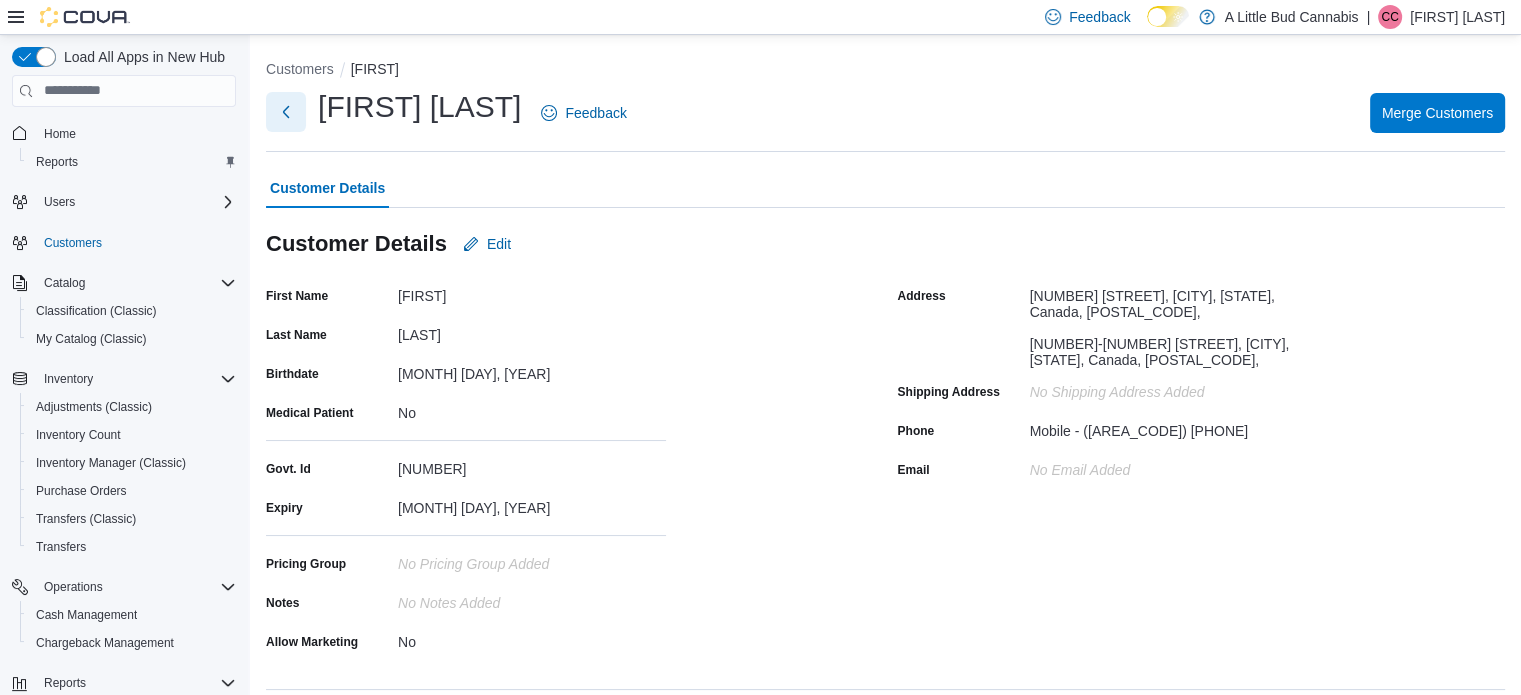 click at bounding box center [286, 112] 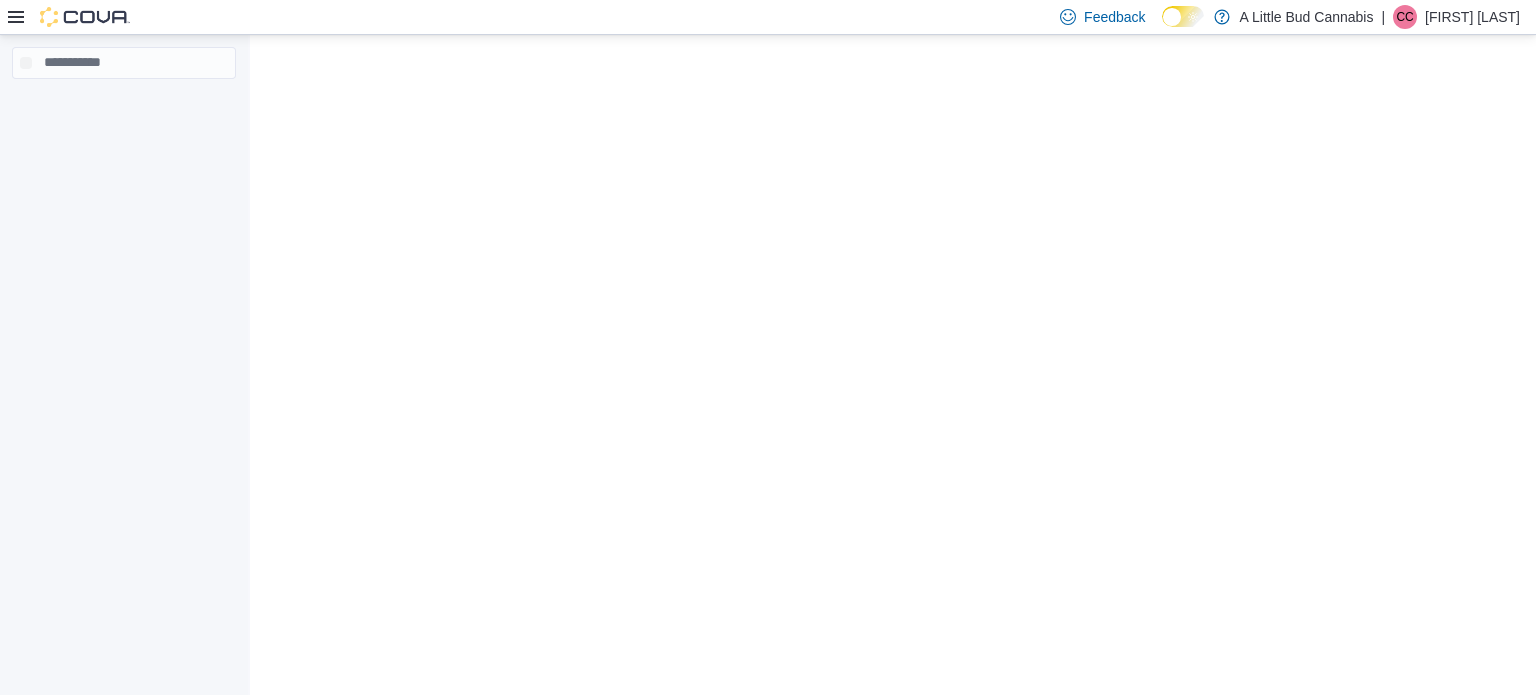 scroll, scrollTop: 0, scrollLeft: 0, axis: both 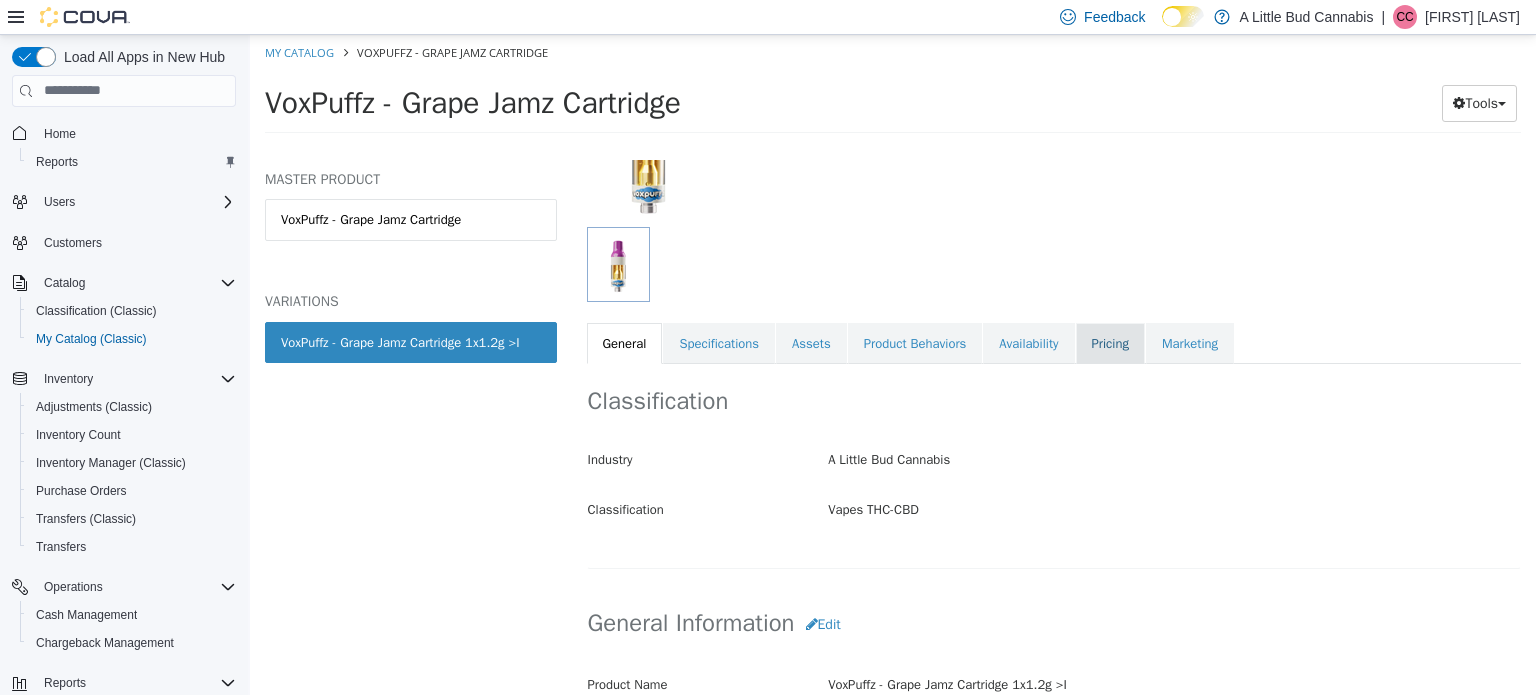 click on "Pricing" at bounding box center (1110, 343) 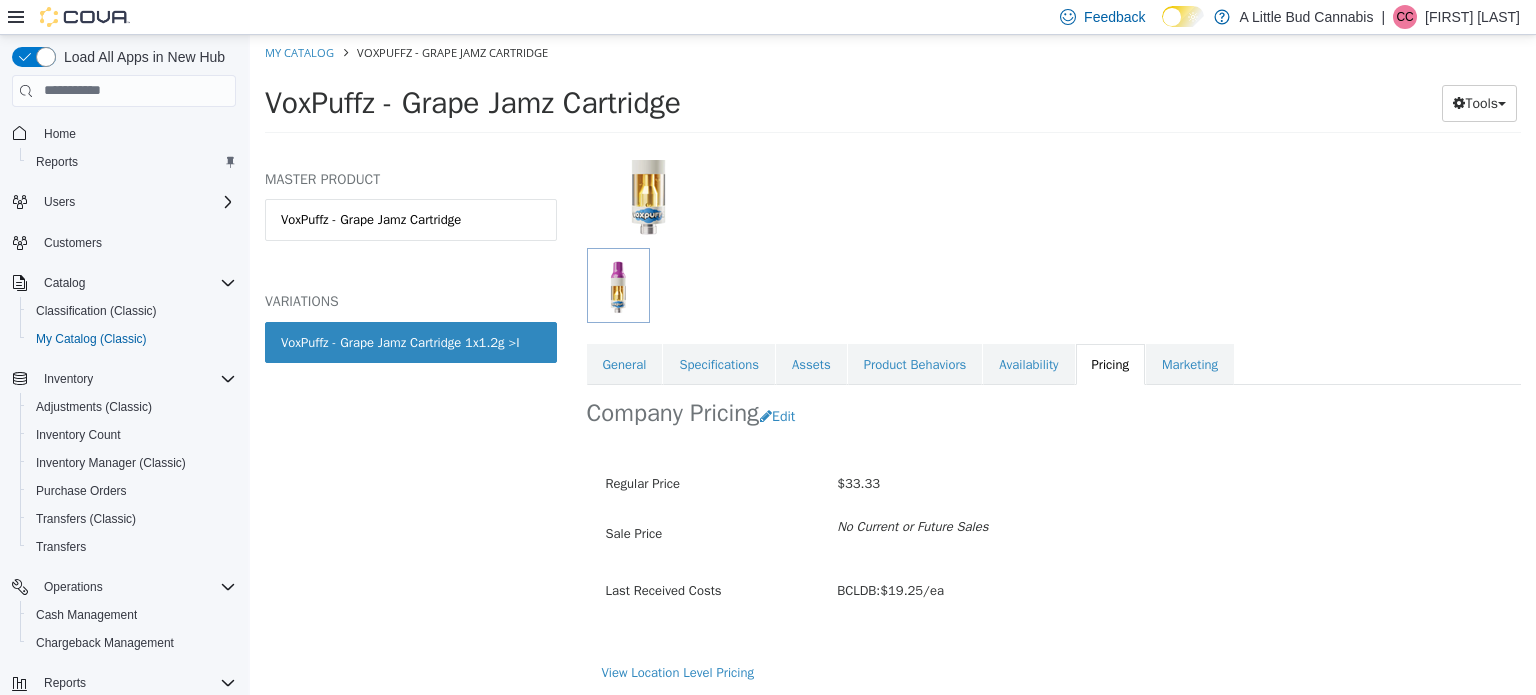 scroll, scrollTop: 0, scrollLeft: 0, axis: both 